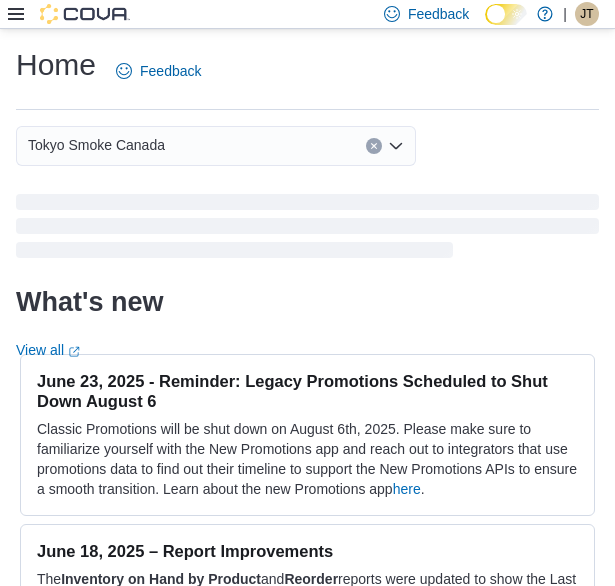 scroll, scrollTop: 0, scrollLeft: 0, axis: both 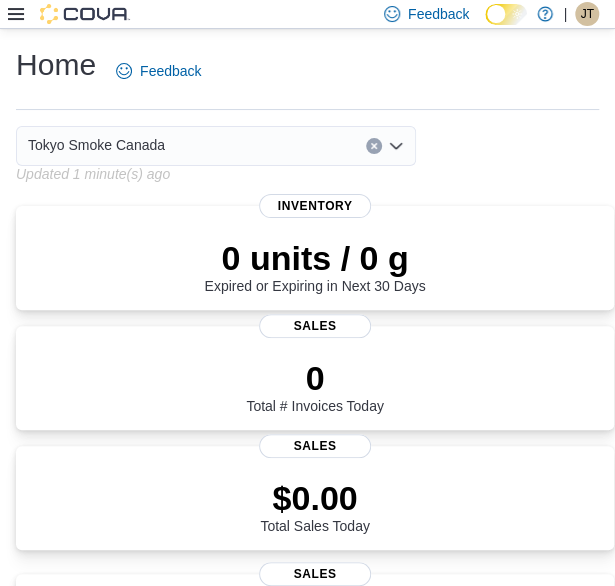 click 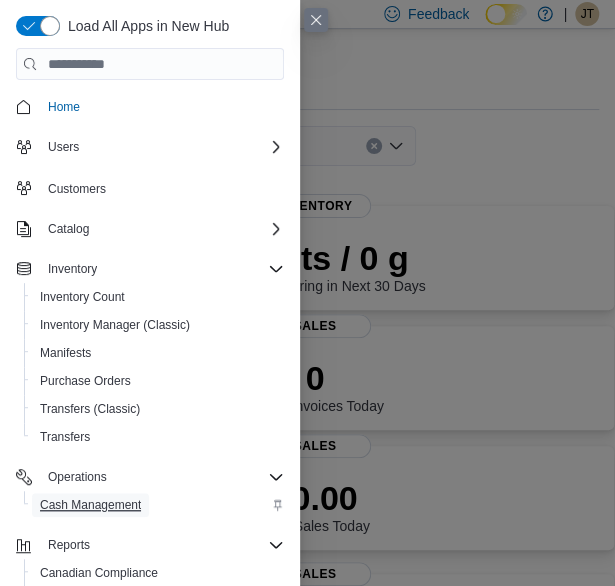 click on "Cash Management" at bounding box center [90, 505] 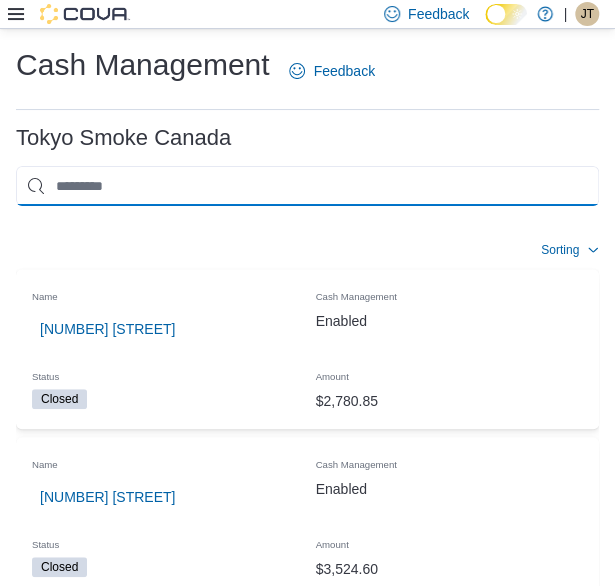 click at bounding box center (307, 186) 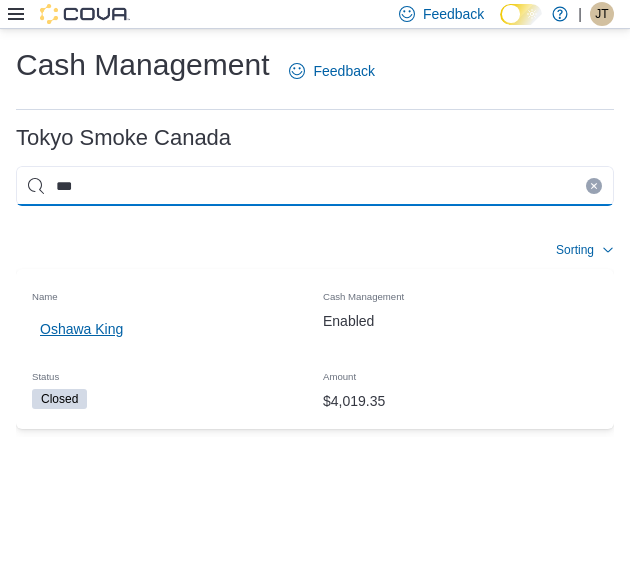 type on "***" 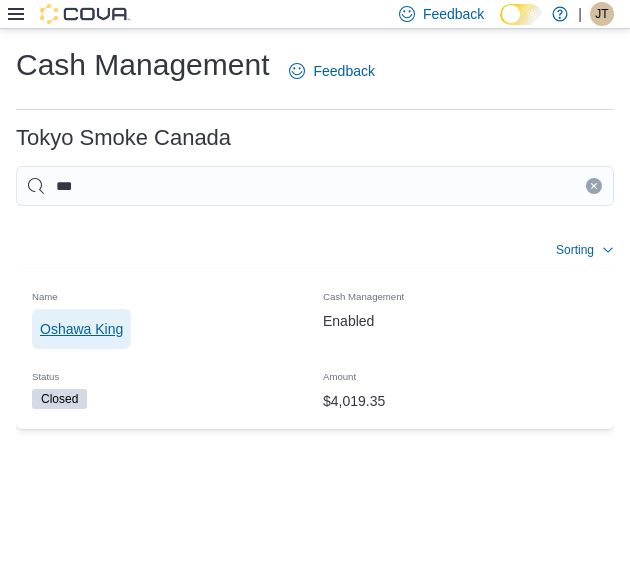 click on "Oshawa King" at bounding box center [81, 329] 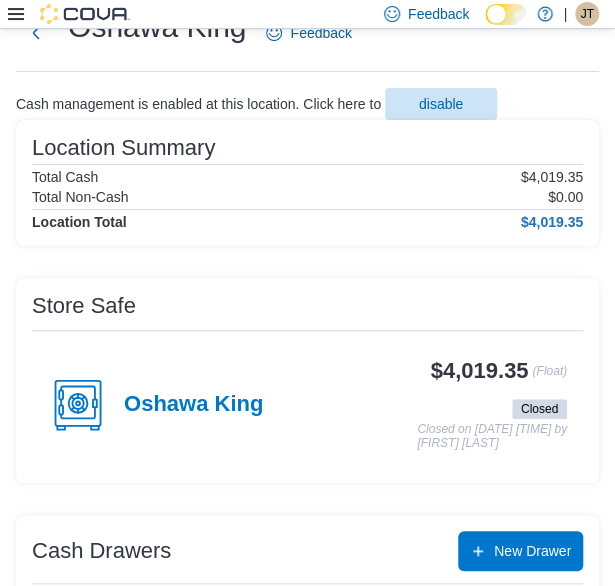 scroll, scrollTop: 200, scrollLeft: 0, axis: vertical 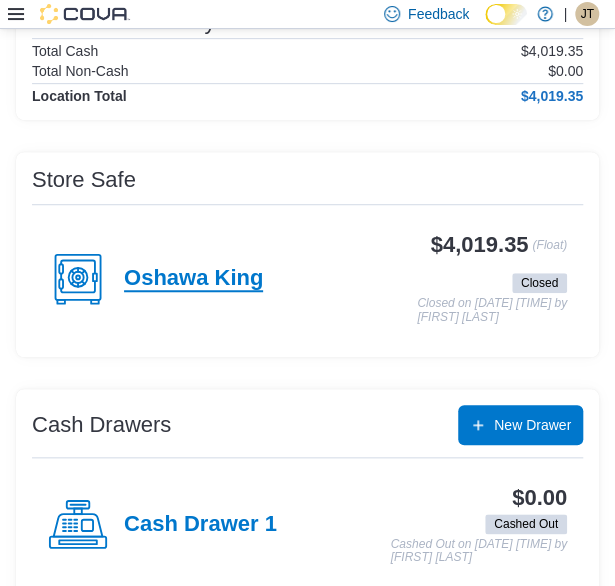 click on "Oshawa King" at bounding box center (193, 279) 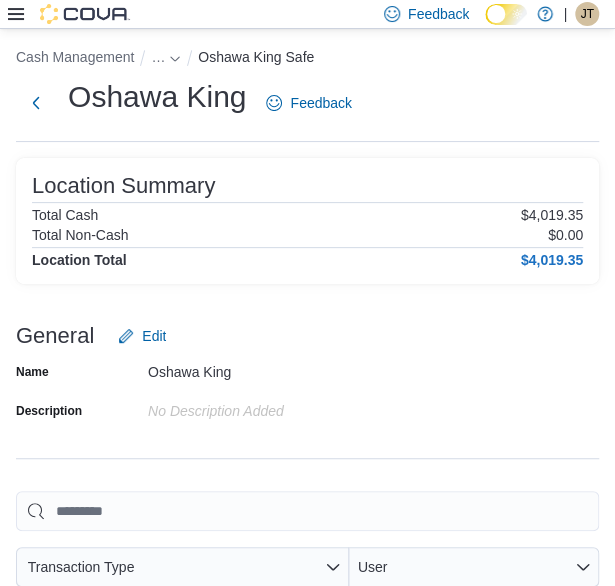 scroll, scrollTop: 200, scrollLeft: 0, axis: vertical 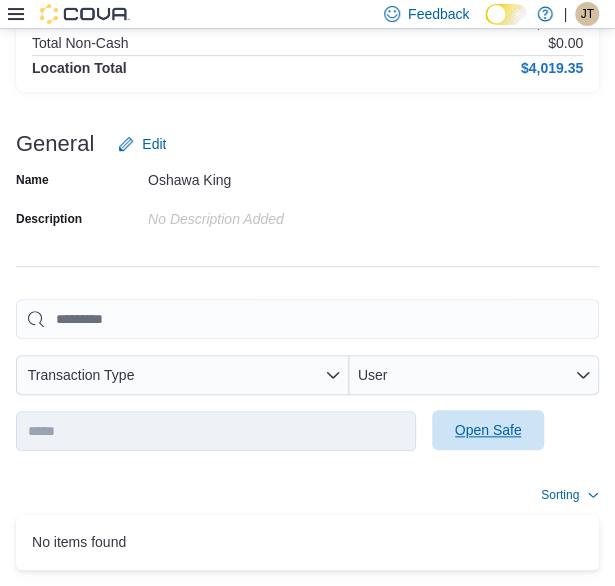 click on "Open Safe" at bounding box center [488, 430] 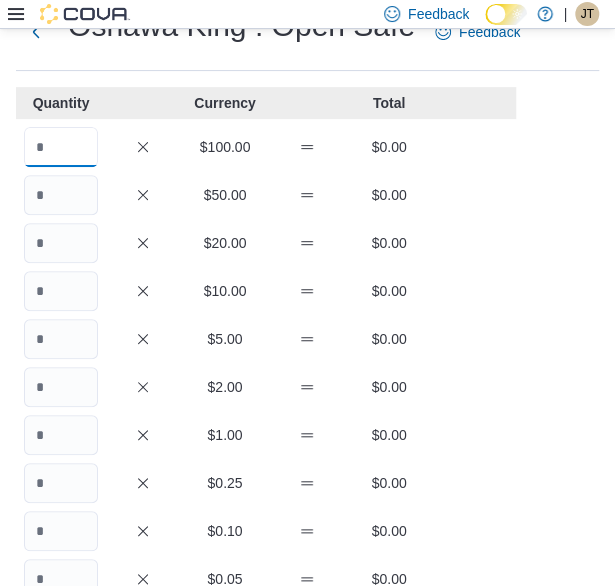 click at bounding box center (61, 147) 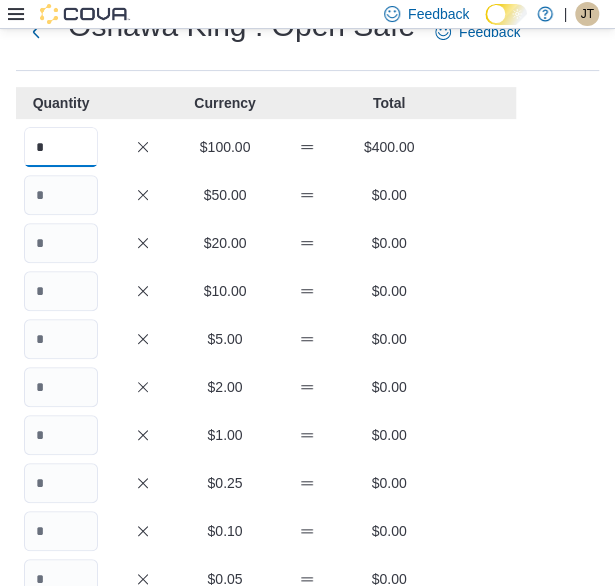type on "*" 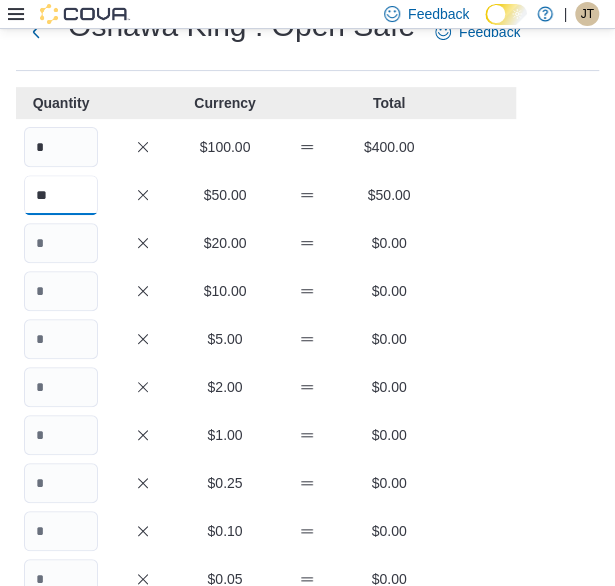 type on "**" 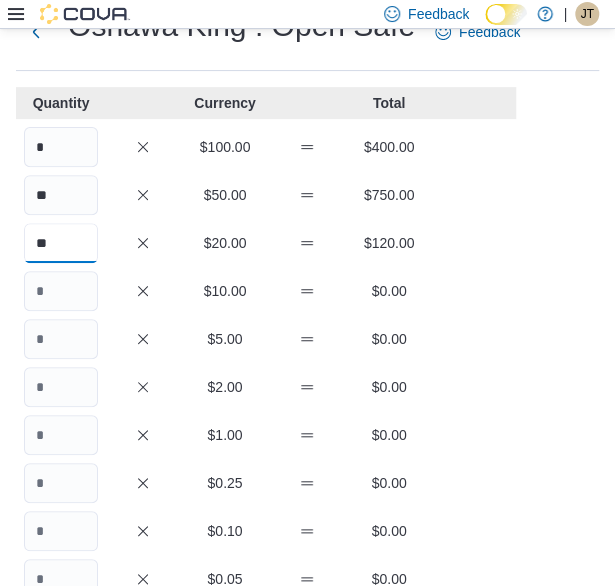 type on "**" 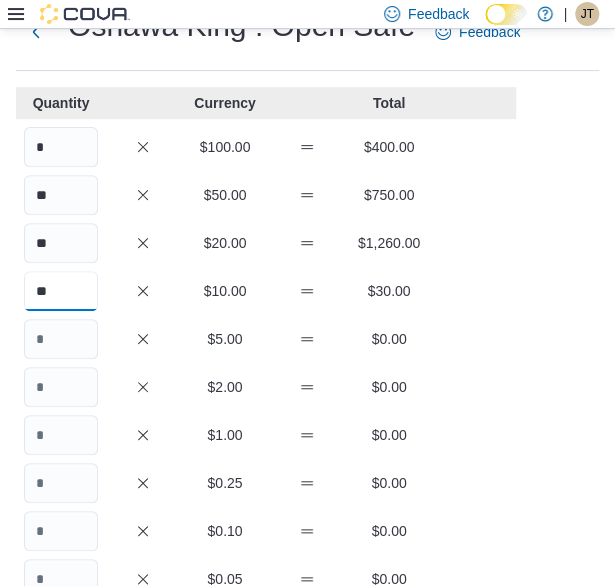 type on "**" 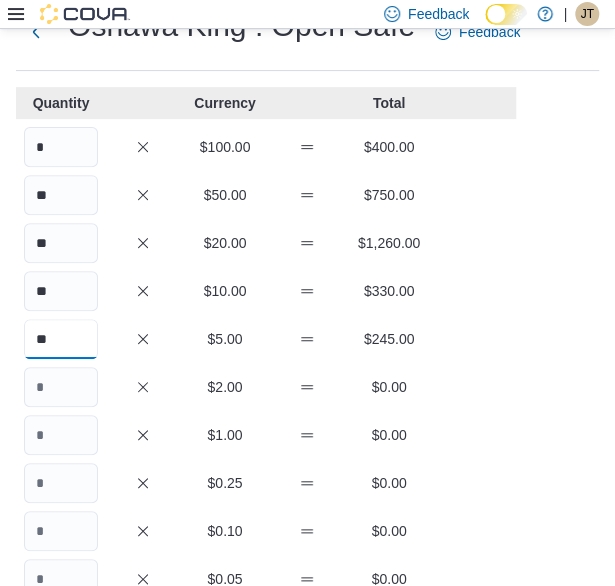 type on "**" 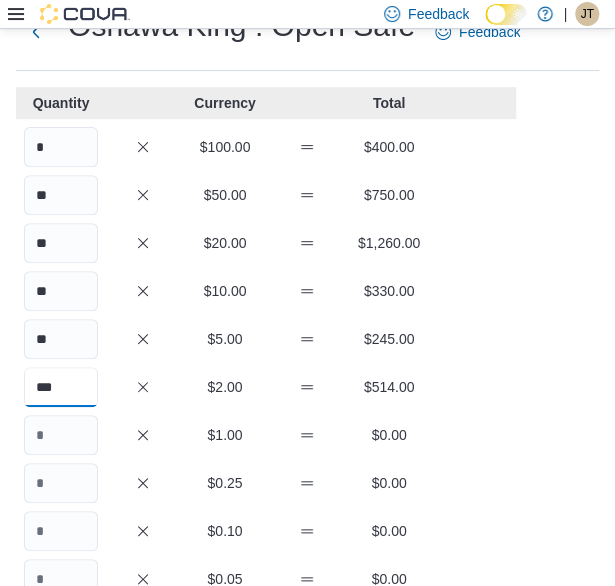 type on "***" 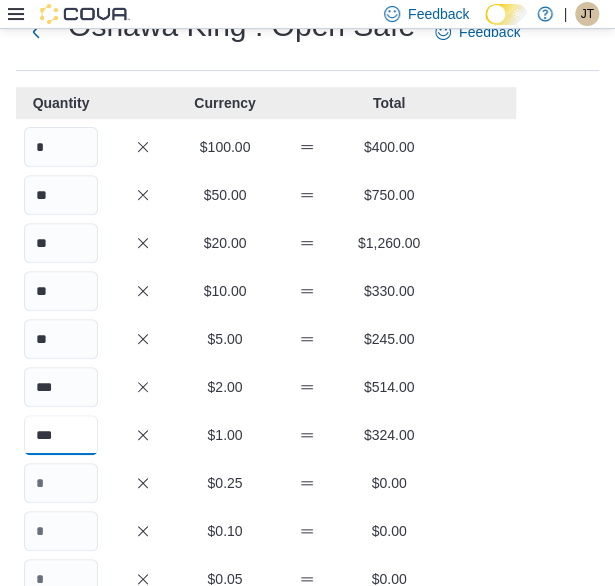 type on "***" 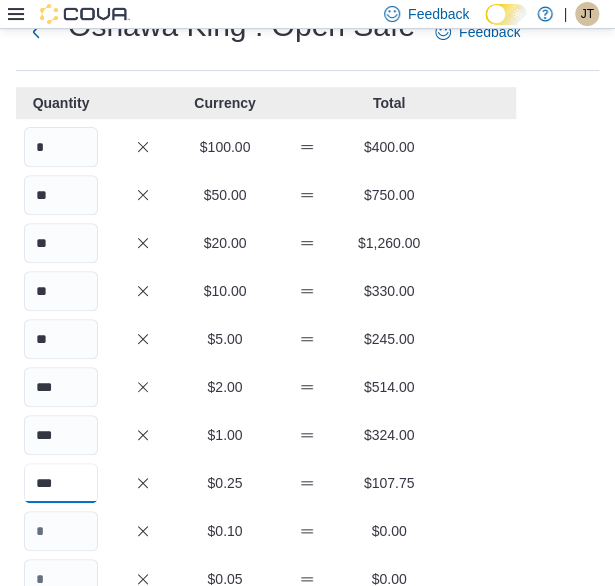 type on "***" 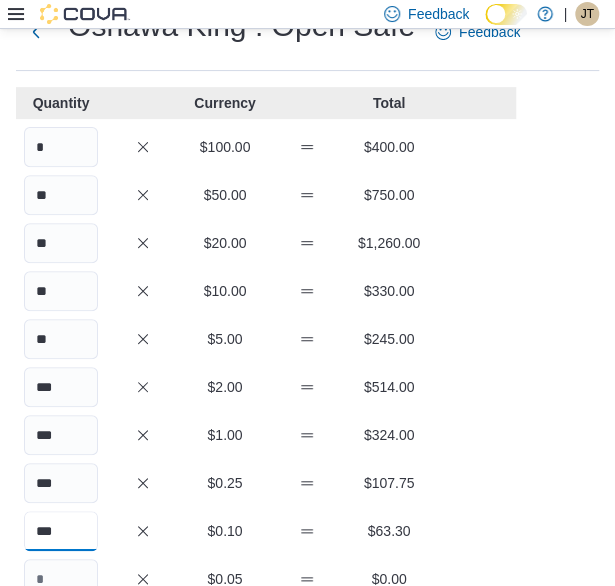 type on "***" 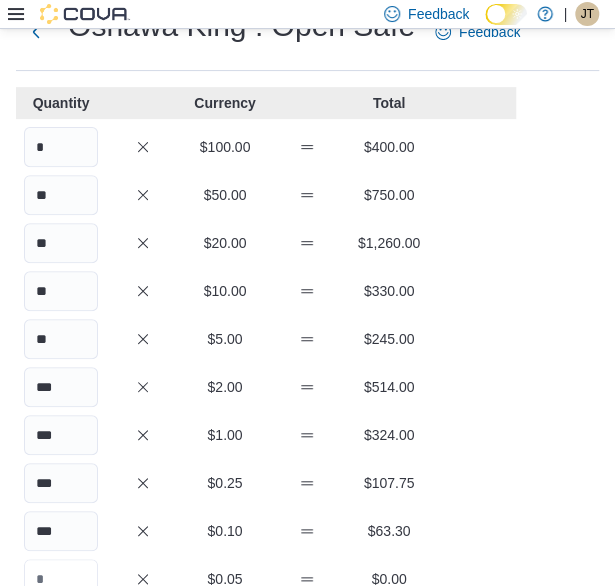 scroll, scrollTop: 92, scrollLeft: 0, axis: vertical 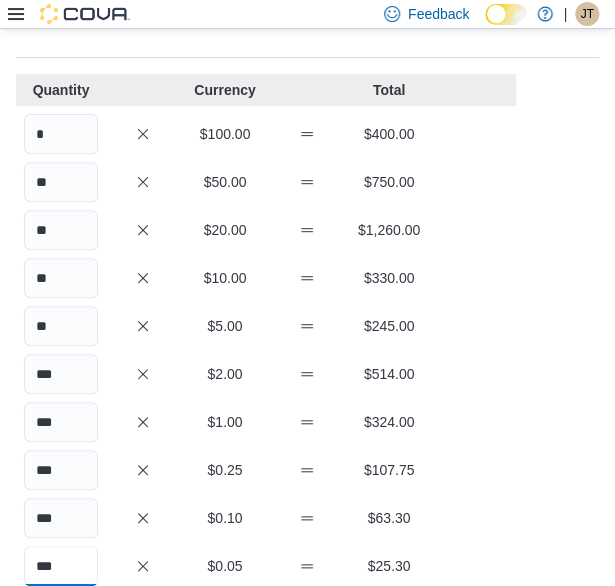 type on "***" 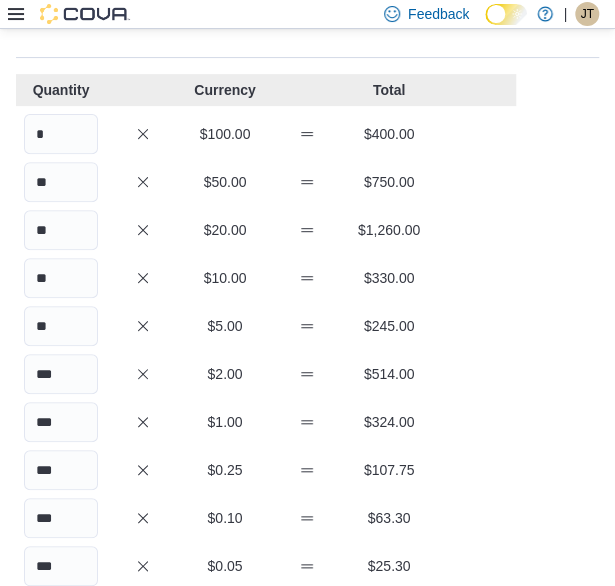 click on "Cash Management …   Open Safe Oshawa King : Open Safe Feedback   Quantity Currency Total * $100.00 $400.00 ** $50.00 $750.00 ** $20.00 $1,260.00 ** $10.00 $330.00 ** $5.00 $245.00 *** $2.00 $514.00 *** $1.00 $324.00 *** $0.25 $107.75 *** $0.10 $63.30 *** $0.05 $25.30 $0.01 $0.00 Your Total $4,019.35 Expected Total $4,019.35 Difference $0.00 Notes Cancel Save" at bounding box center (307, 460) 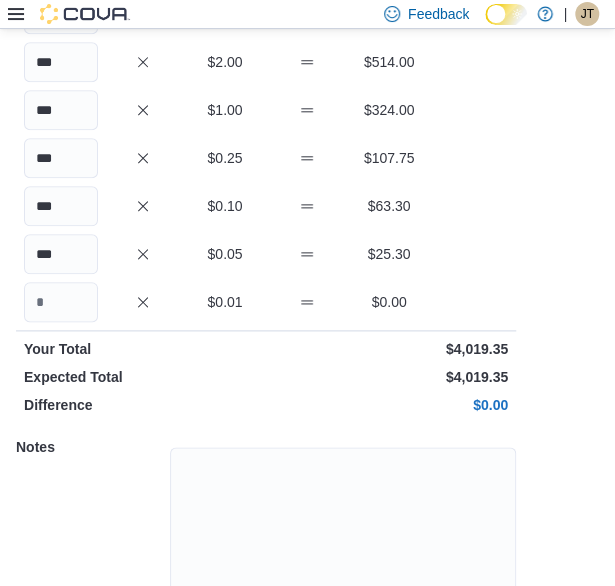 scroll, scrollTop: 490, scrollLeft: 0, axis: vertical 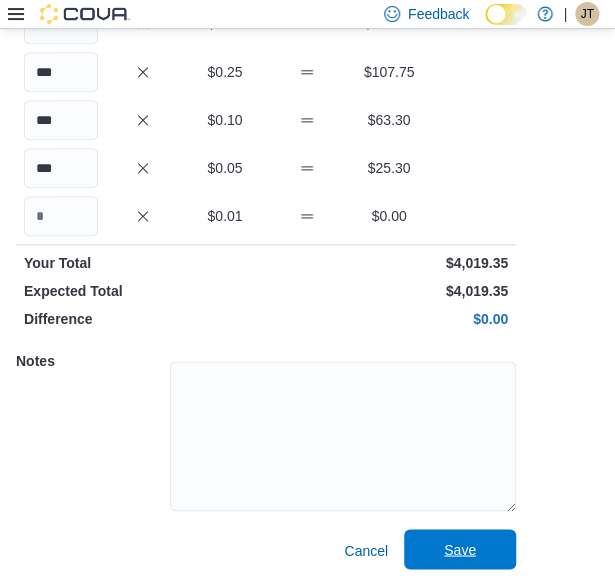 click on "Save" at bounding box center [460, 549] 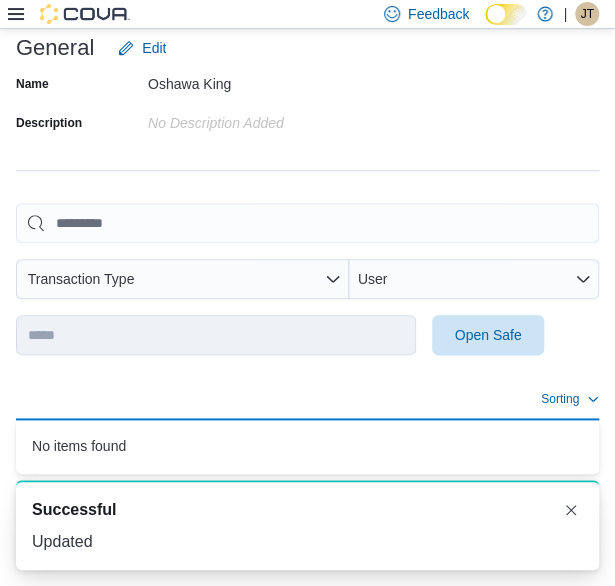 scroll, scrollTop: 346, scrollLeft: 0, axis: vertical 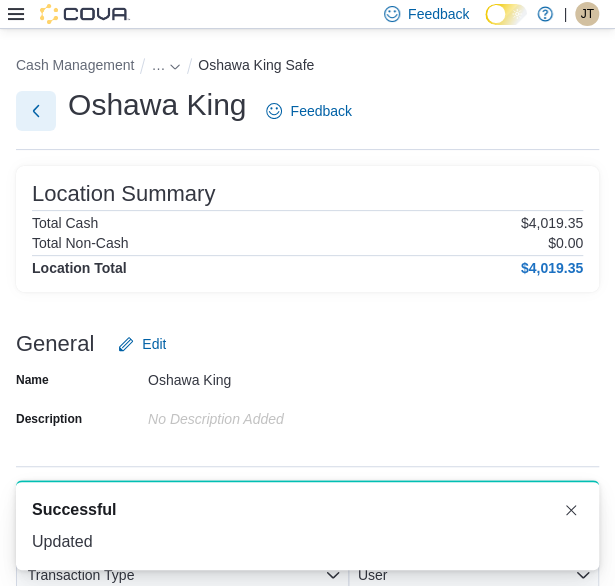 click at bounding box center (36, 111) 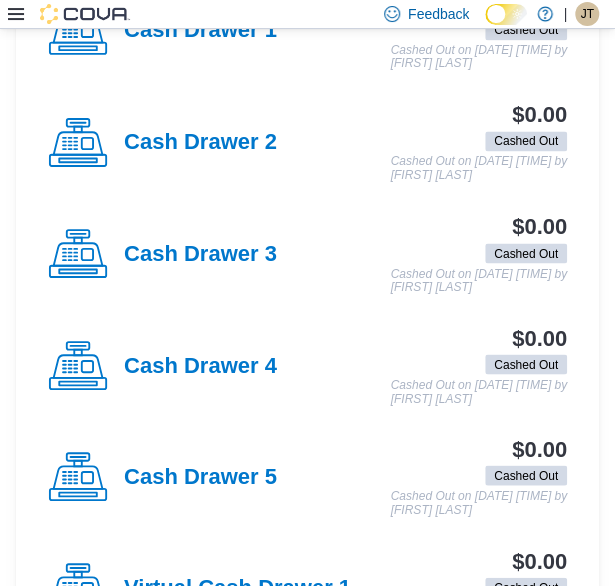 scroll, scrollTop: 767, scrollLeft: 0, axis: vertical 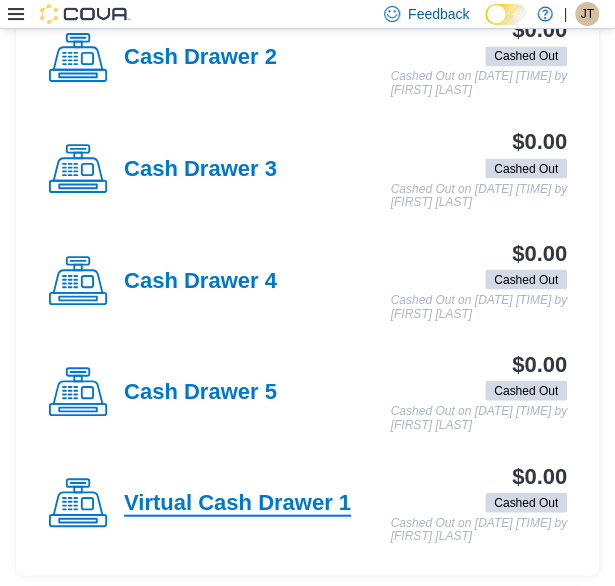 click on "Virtual Cash Drawer 1" at bounding box center [237, 503] 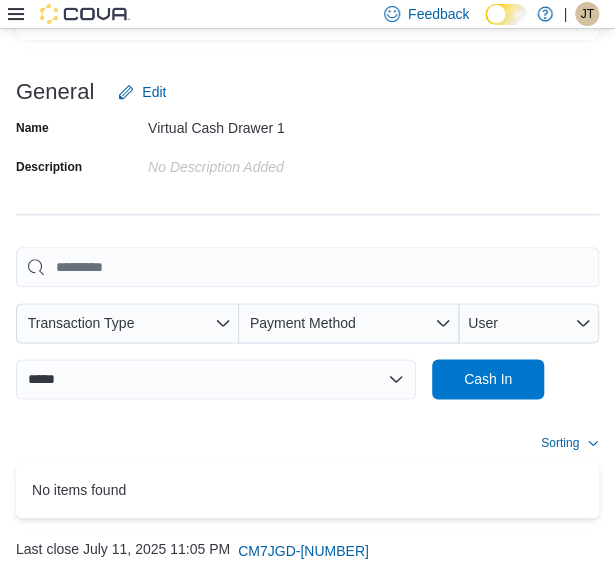 scroll, scrollTop: 438, scrollLeft: 0, axis: vertical 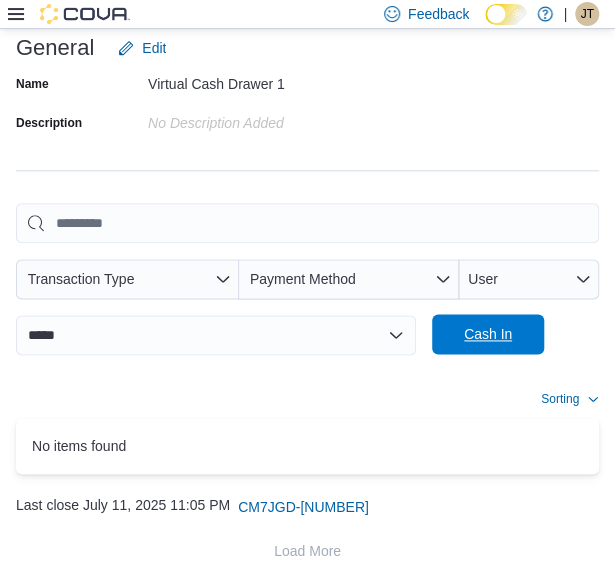 click on "Cash In" at bounding box center (488, 334) 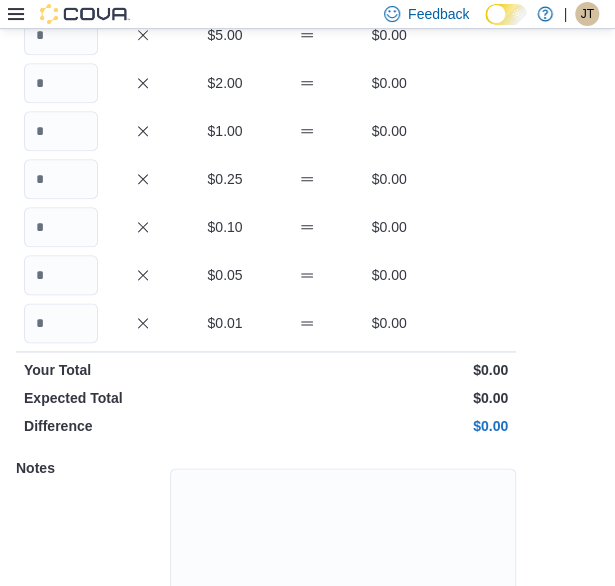 scroll, scrollTop: 490, scrollLeft: 0, axis: vertical 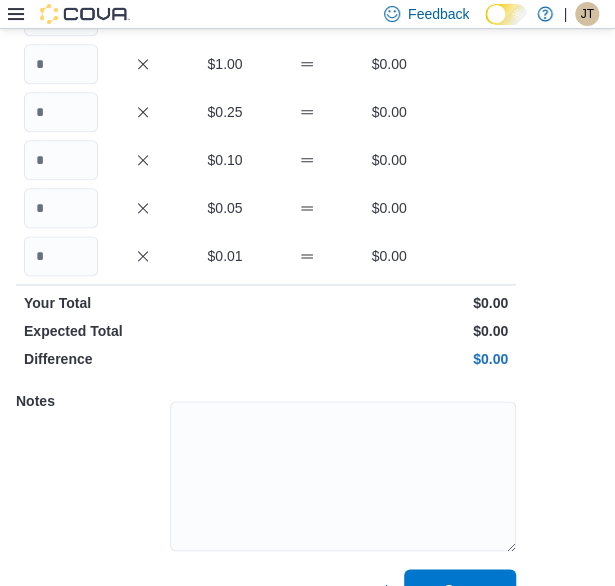 click on "Save" at bounding box center (460, 589) 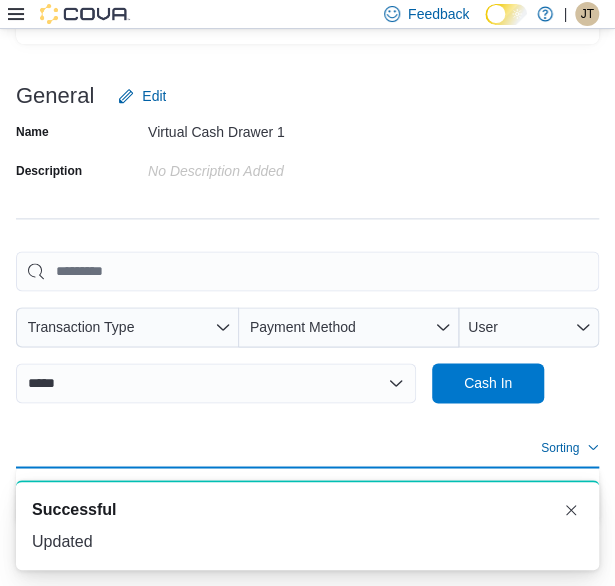 scroll, scrollTop: 538, scrollLeft: 0, axis: vertical 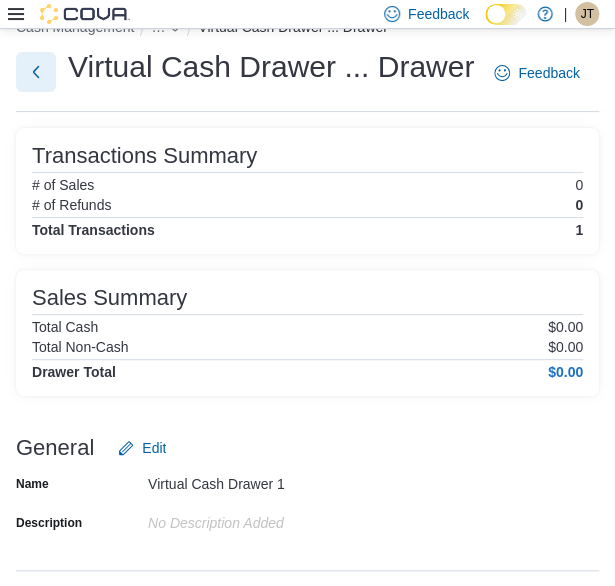 click at bounding box center (36, 72) 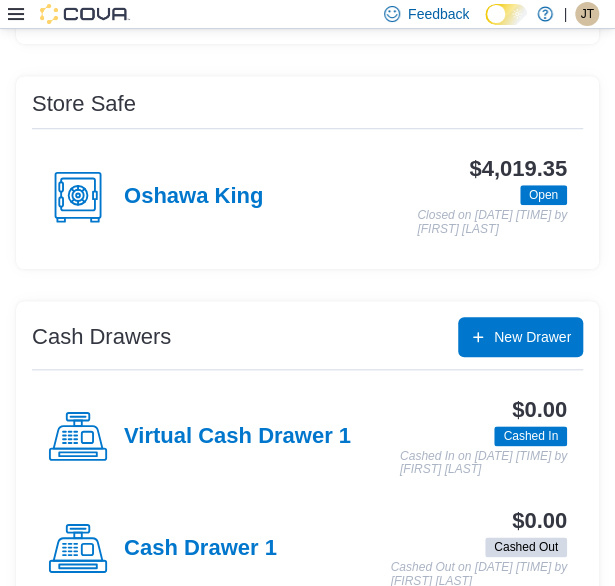 scroll, scrollTop: 400, scrollLeft: 0, axis: vertical 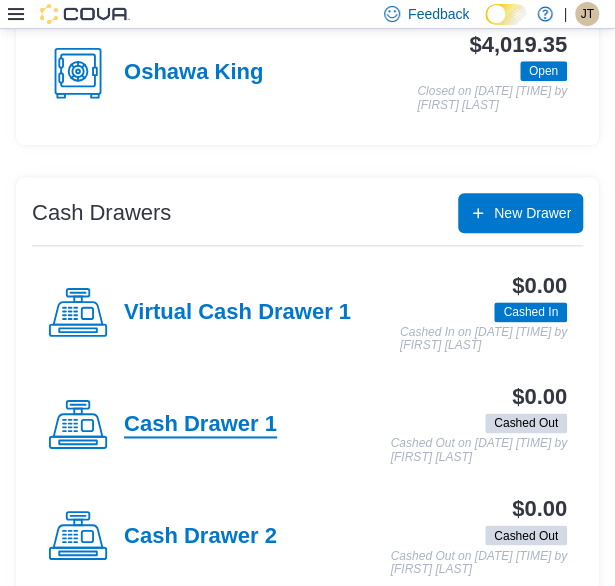 click on "Cash Drawer 1" at bounding box center (200, 425) 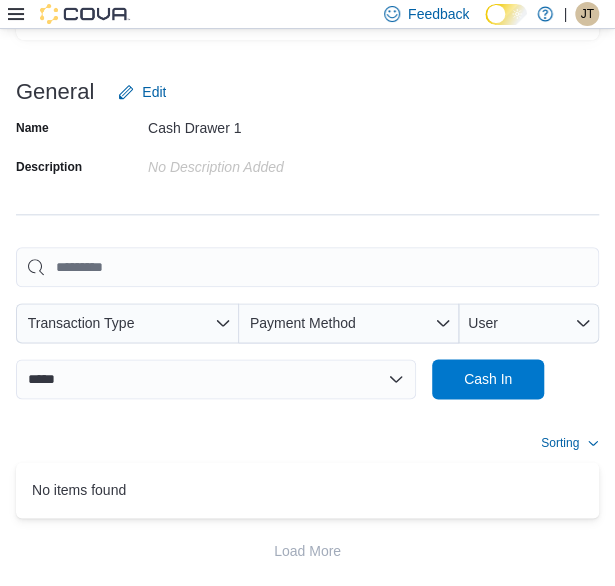 scroll, scrollTop: 400, scrollLeft: 0, axis: vertical 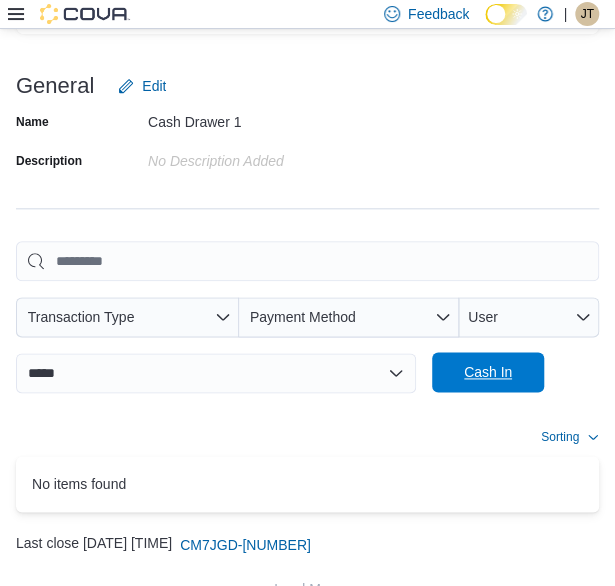 click on "Cash In" at bounding box center (488, 372) 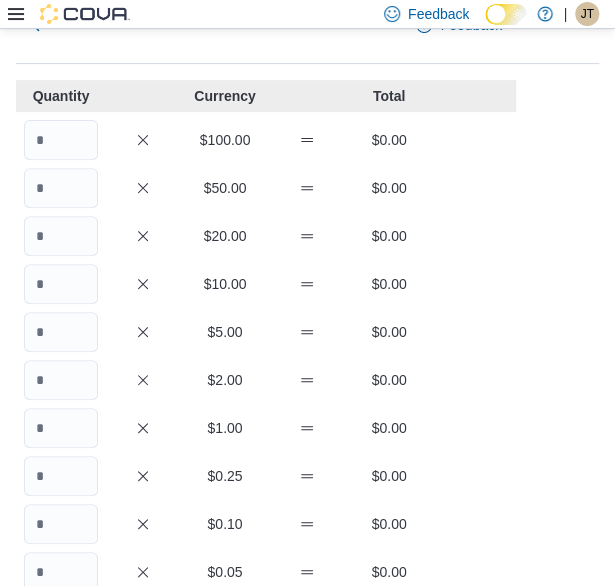 scroll, scrollTop: 79, scrollLeft: 0, axis: vertical 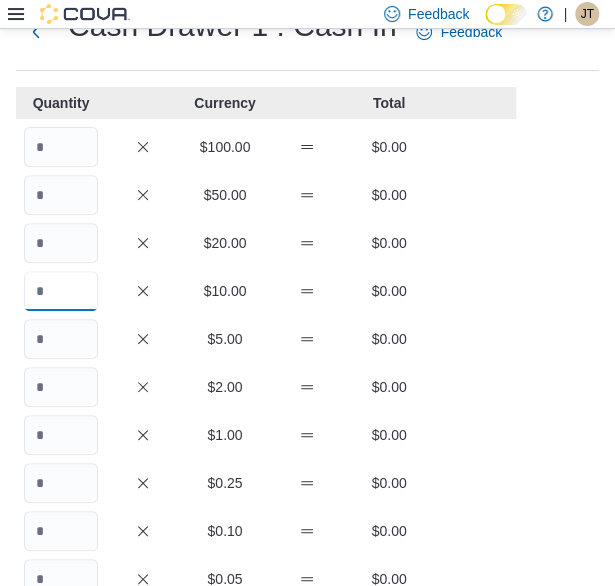 click at bounding box center (61, 291) 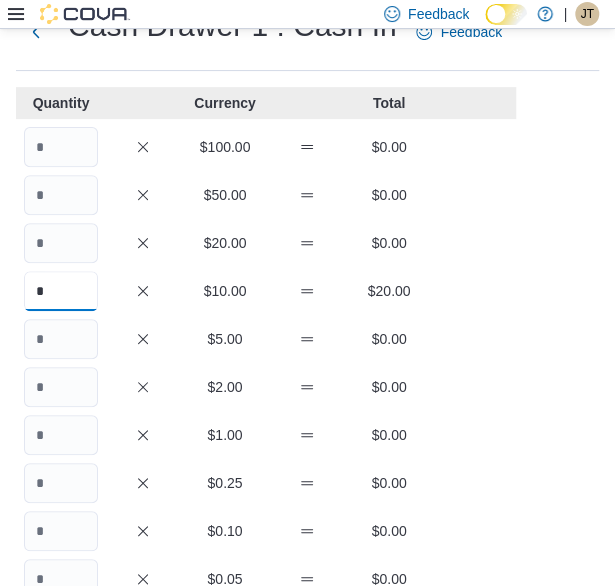 type on "*" 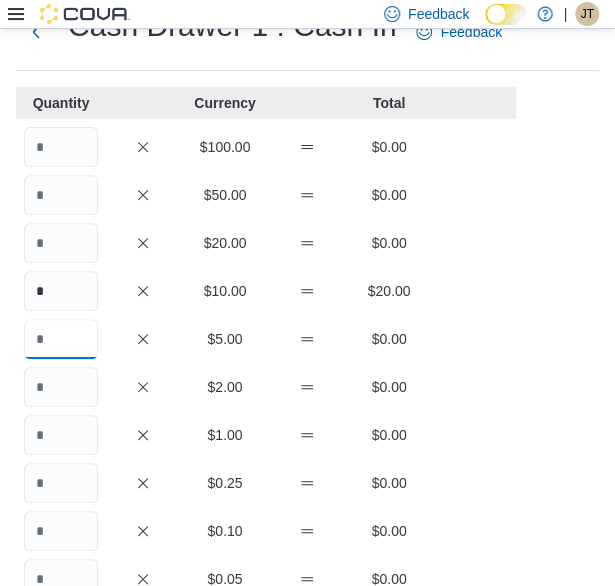 click at bounding box center (61, 339) 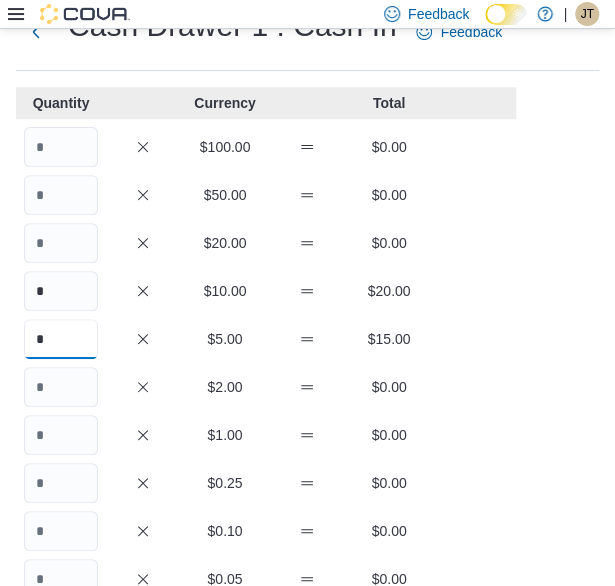 type on "*" 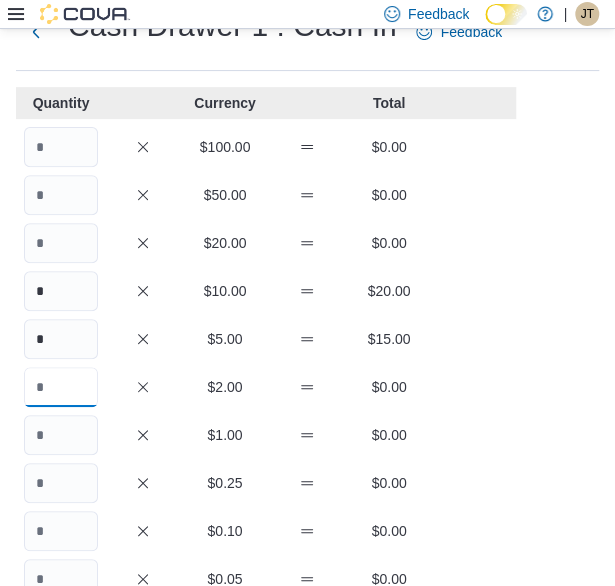 click at bounding box center (61, 387) 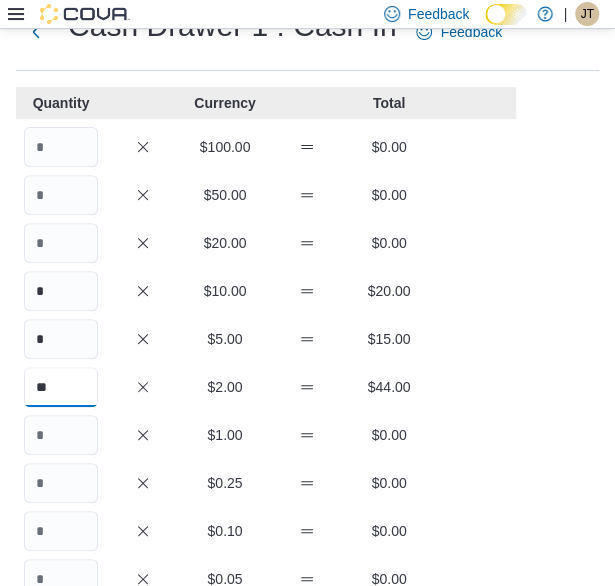 type on "**" 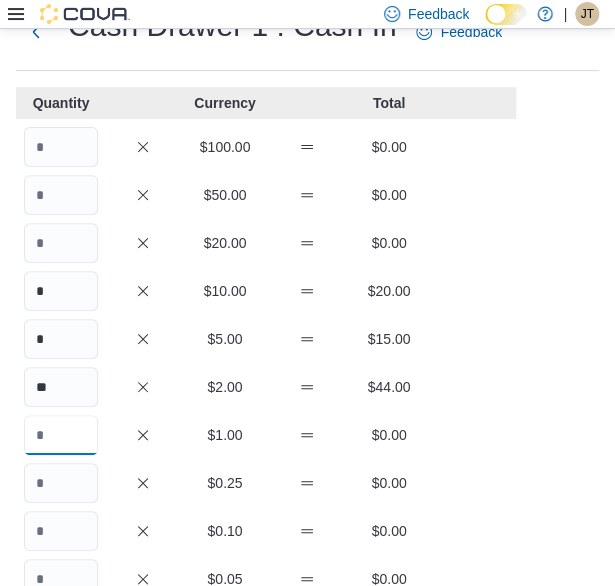 click at bounding box center [61, 435] 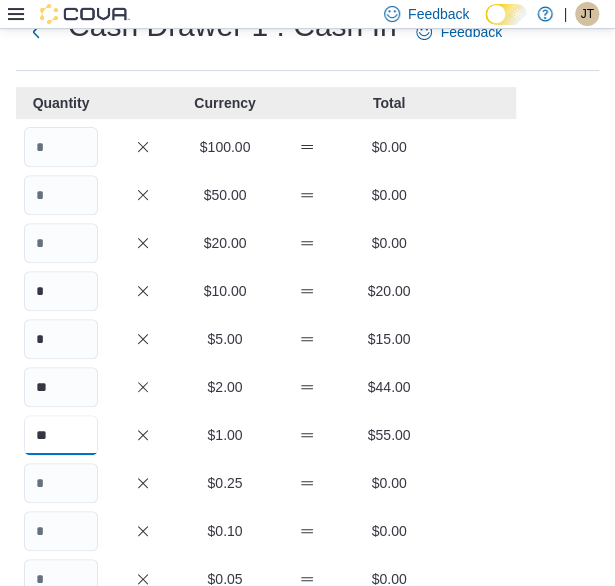 type on "**" 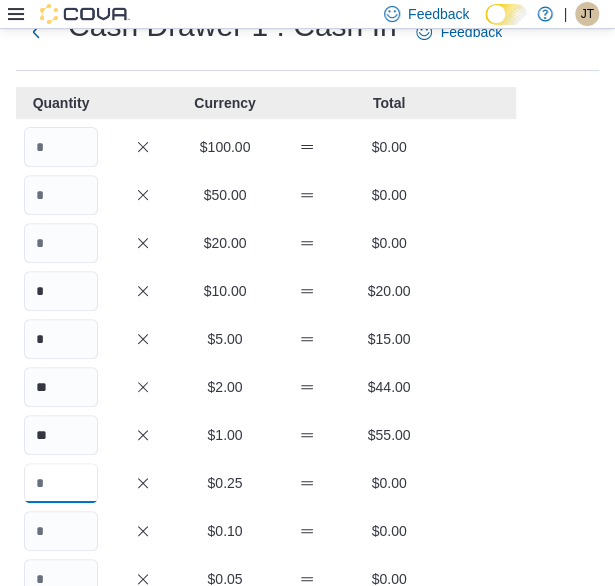drag, startPoint x: 45, startPoint y: 476, endPoint x: 0, endPoint y: 439, distance: 58.258045 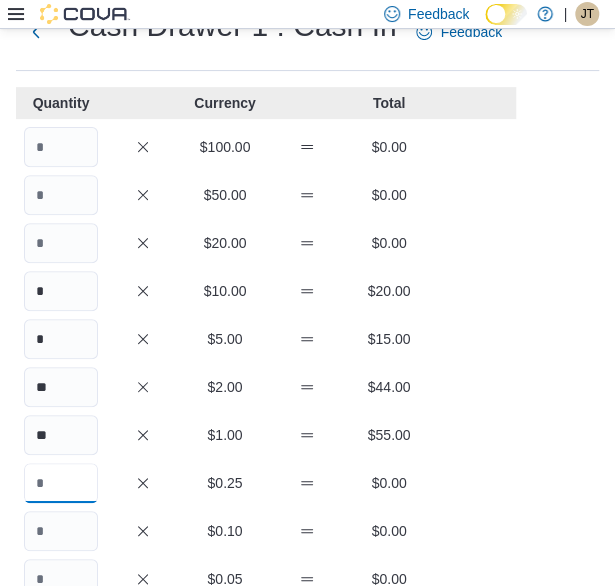 click on "Cash Management …   Cash In Cash Drawer 1 : Cash In Feedback   Quantity Currency Total $100.00 $0.00 $50.00 $0.00 $20.00 $0.00 * $10.00 $20.00 * $5.00 $15.00 ** $2.00 $44.00 ** $1.00 $55.00 $0.25 $0.00 $0.10 $0.00 $0.05 $0.00 $0.01 $0.00 Your Total $134.00 Expected Total $0.00 Difference $134.00 Notes Cancel Save" at bounding box center (307, 473) 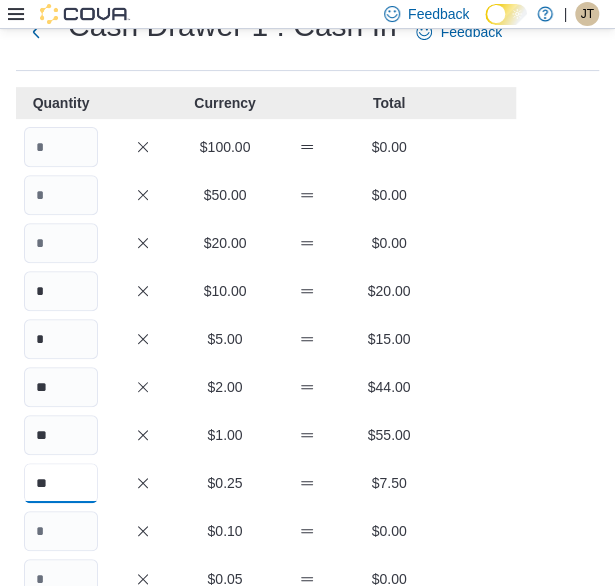 type on "**" 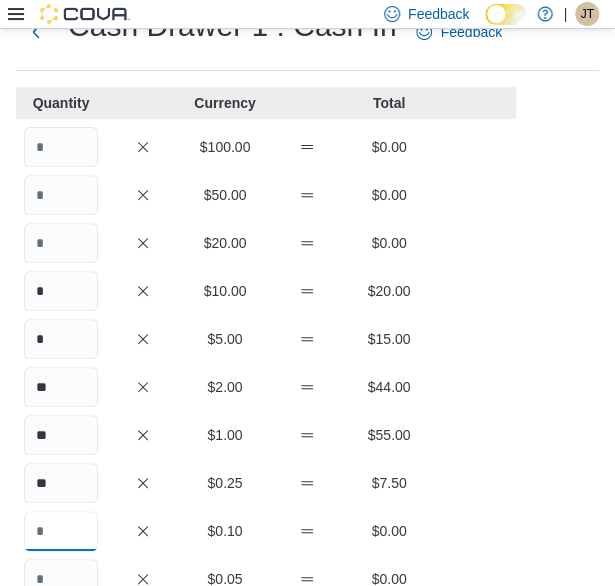 drag, startPoint x: 56, startPoint y: 526, endPoint x: 54, endPoint y: 511, distance: 15.132746 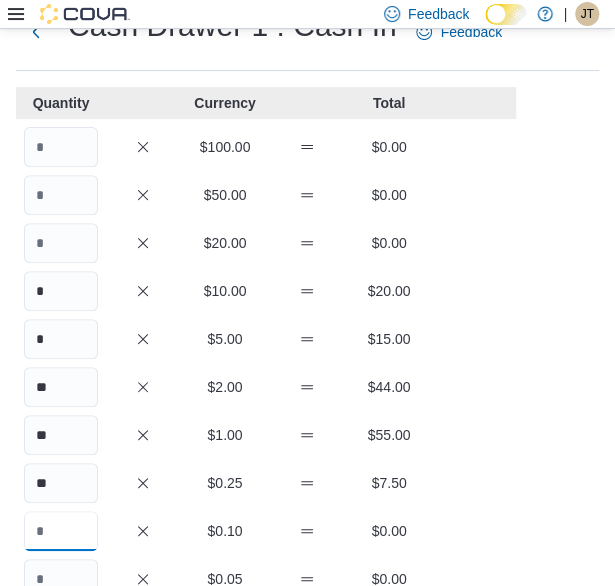 click at bounding box center (61, 531) 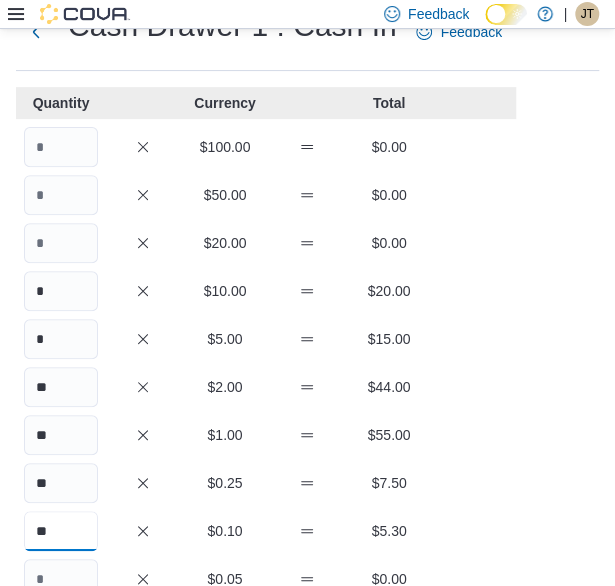 type on "**" 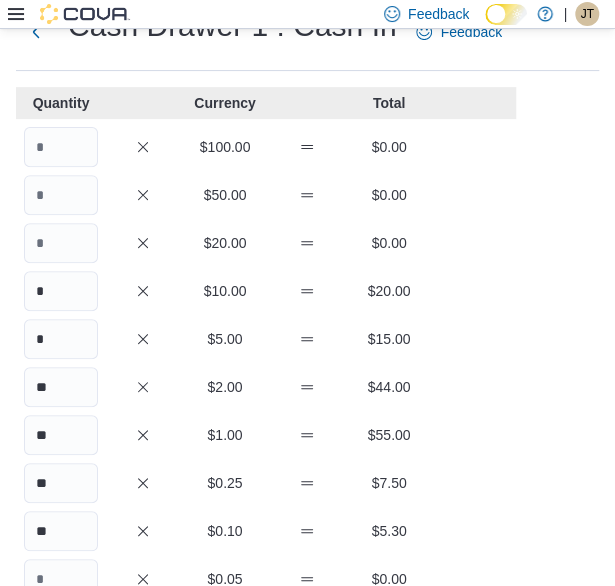 click on "Cash Management …   Cash In Cash Drawer 1 : Cash In Feedback   Quantity Currency Total $100.00 $0.00 $50.00 $0.00 $20.00 $0.00 * $10.00 $20.00 * $5.00 $15.00 ** $2.00 $44.00 ** $1.00 $55.00 $0.25 $0.00 $0.10 $0.00 $0.05 $0.00 $0.01 $0.00 Your Total $146.80 Expected Total $0.00 Difference $146.80 Notes Cancel Save" at bounding box center (307, 473) 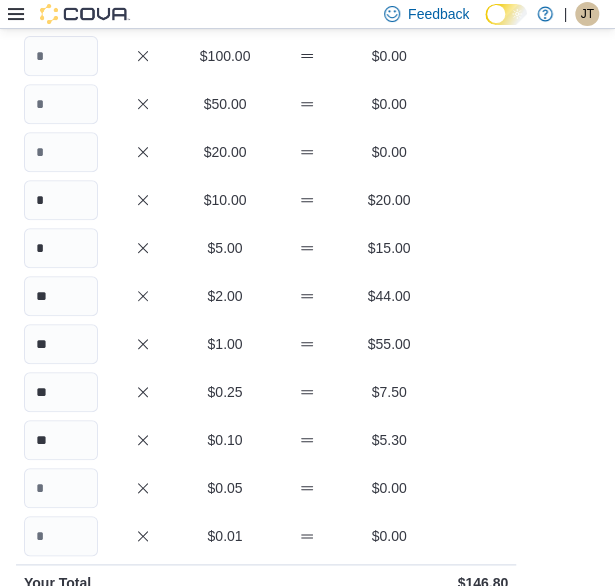scroll, scrollTop: 279, scrollLeft: 0, axis: vertical 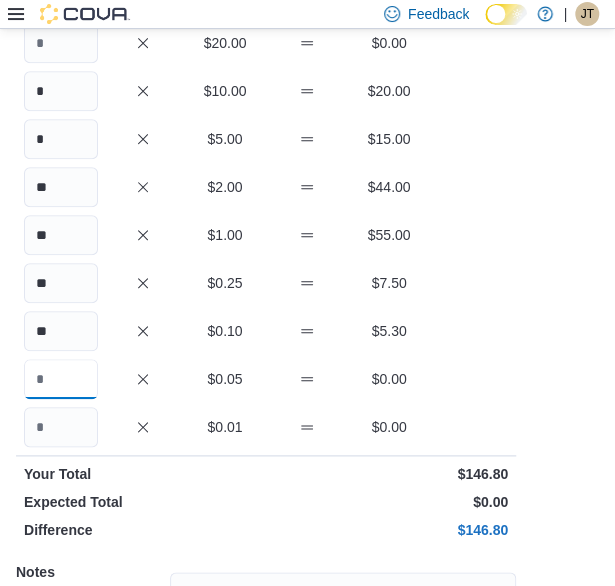 click at bounding box center [61, 379] 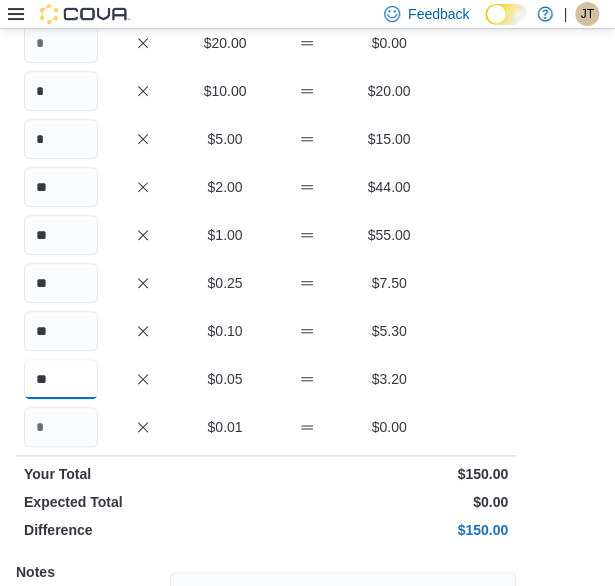 scroll, scrollTop: 179, scrollLeft: 0, axis: vertical 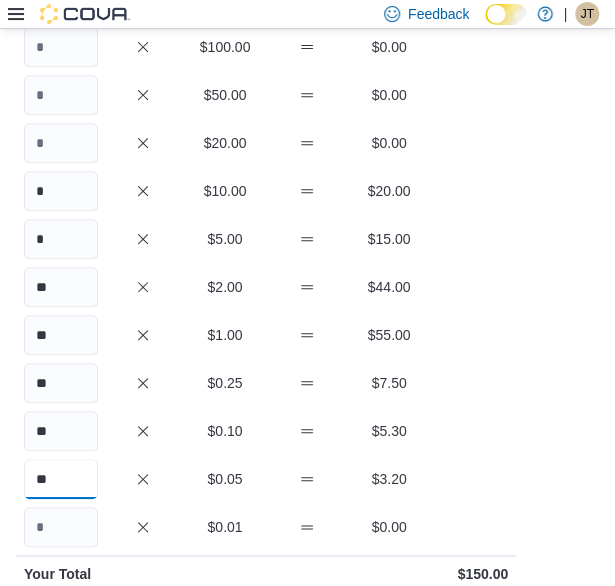 type on "**" 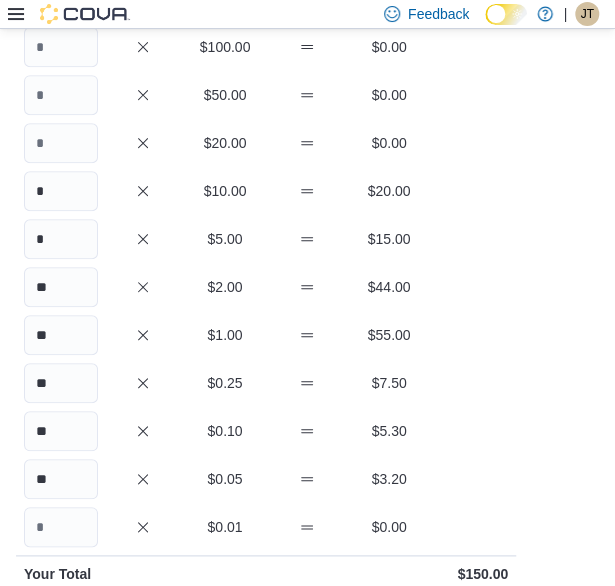 click on "Cash Management …   Cash In Cash Drawer 1 : Cash In Feedback   Quantity Currency Total $100.00 $0.00 $50.00 $0.00 $20.00 $0.00 * $10.00 $20.00 * $5.00 $15.00 ** $2.00 $44.00 ** $1.00 $55.00 ** $0.25 $7.50 ** $0.10 $5.30 ** $0.05 $3.20 $0.01 $0.00 Your Total $150.00 Expected Total $0.00 Difference $150.00 Notes Cancel Save" at bounding box center [307, 373] 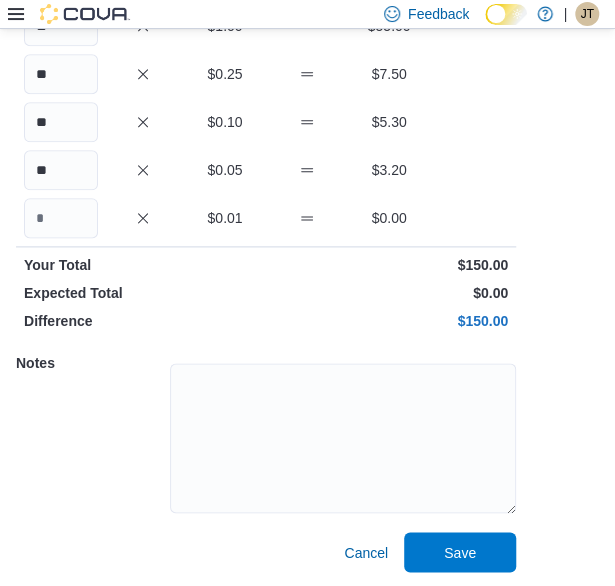 scroll, scrollTop: 490, scrollLeft: 0, axis: vertical 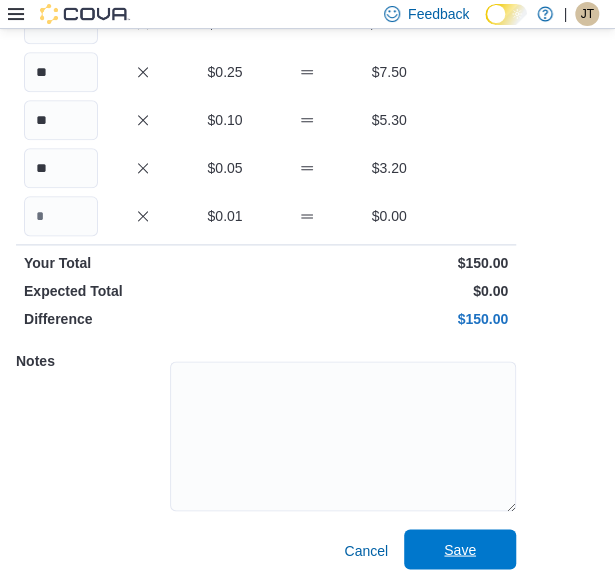 click on "Save" at bounding box center (460, 549) 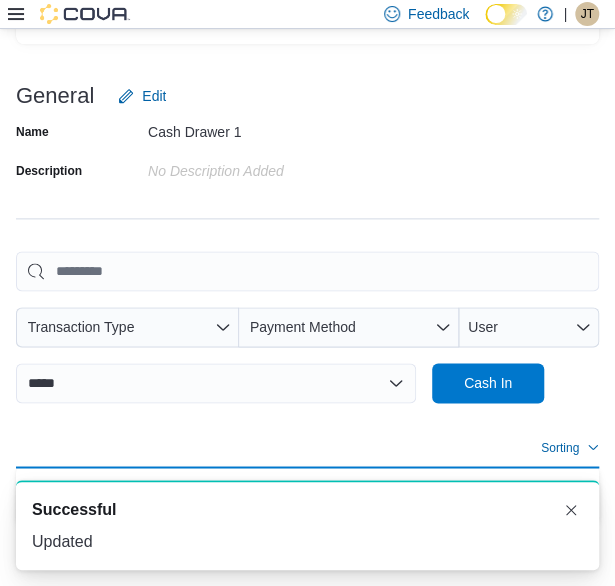 scroll, scrollTop: 538, scrollLeft: 0, axis: vertical 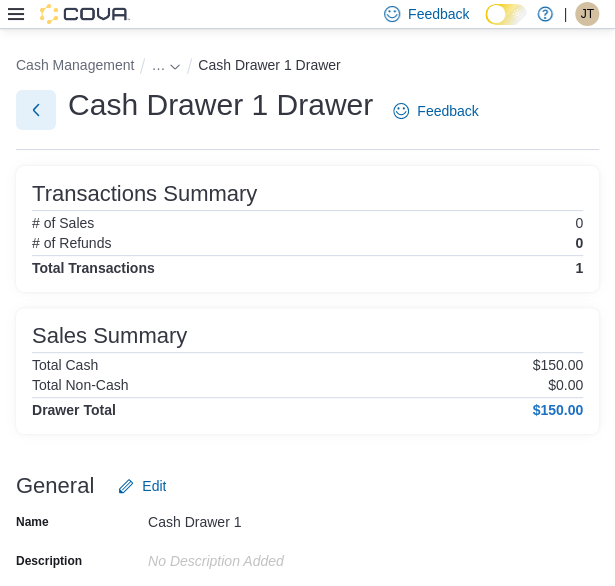 click at bounding box center (36, 110) 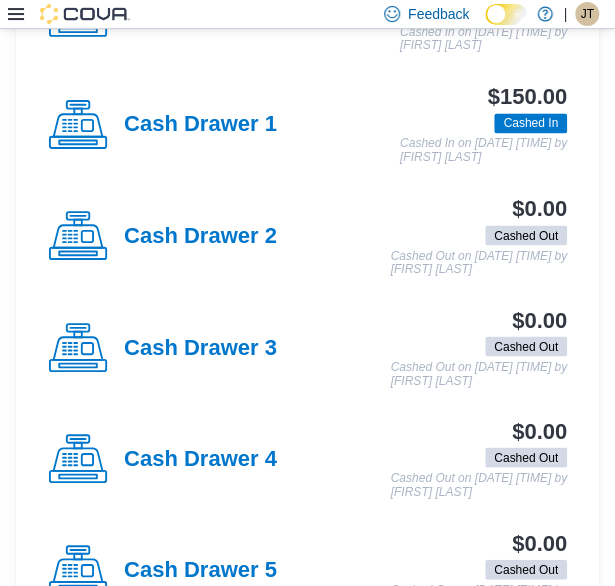 scroll, scrollTop: 767, scrollLeft: 0, axis: vertical 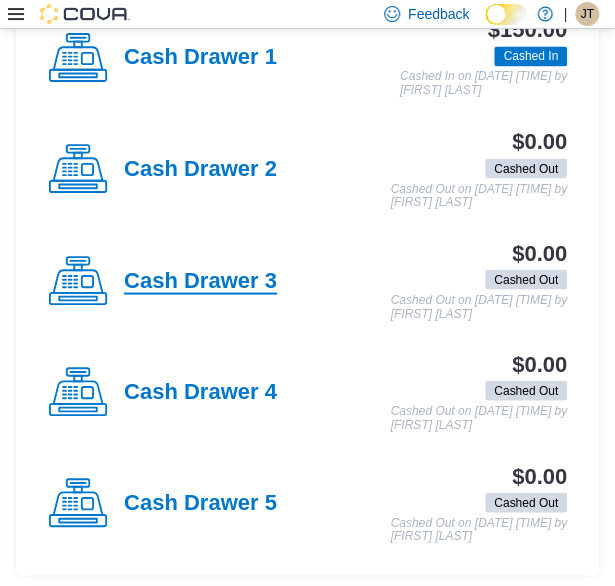 click on "Cash Drawer 3" at bounding box center (200, 281) 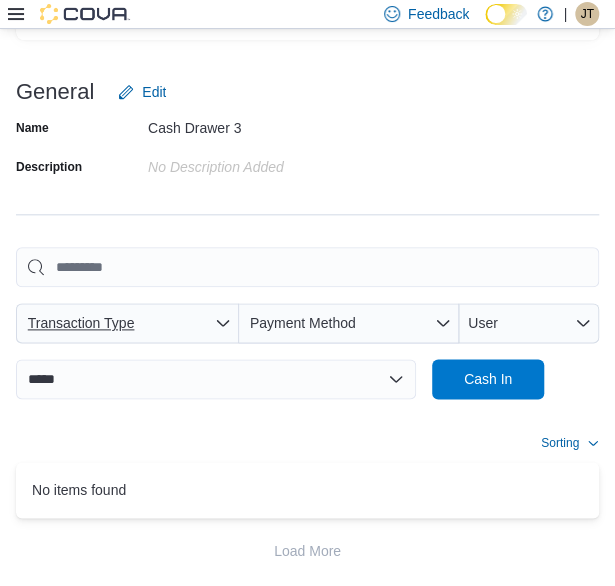 scroll, scrollTop: 438, scrollLeft: 0, axis: vertical 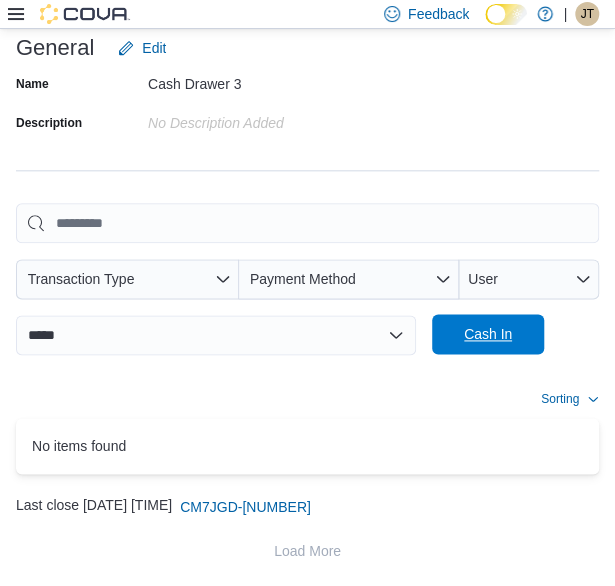 click on "Cash In" at bounding box center (488, 334) 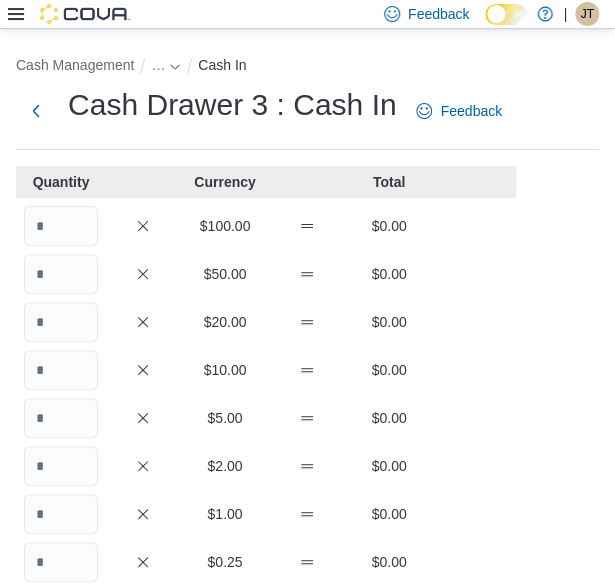 scroll, scrollTop: 100, scrollLeft: 0, axis: vertical 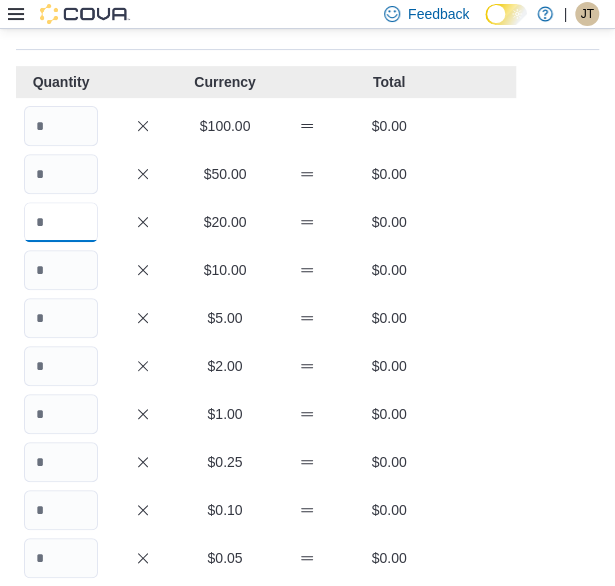 click at bounding box center (61, 222) 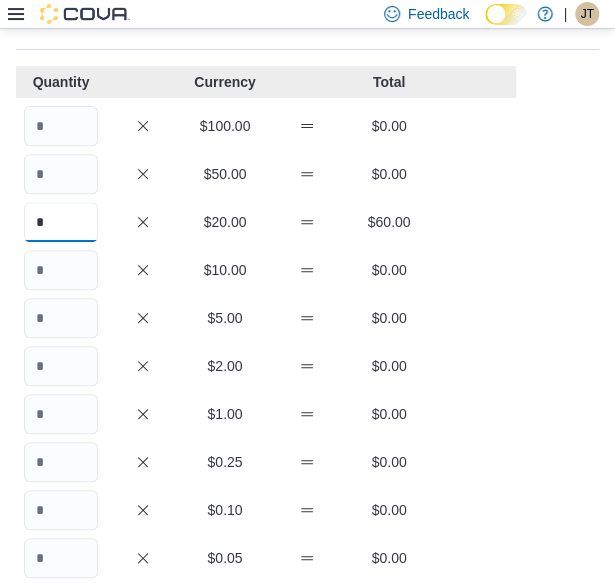 type on "*" 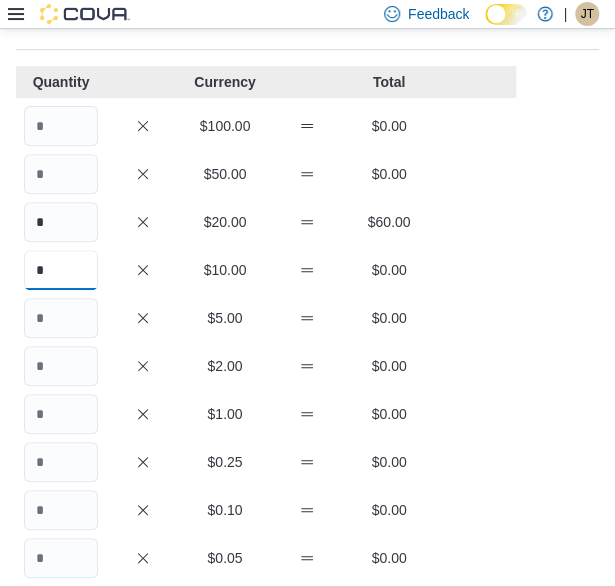 type on "*" 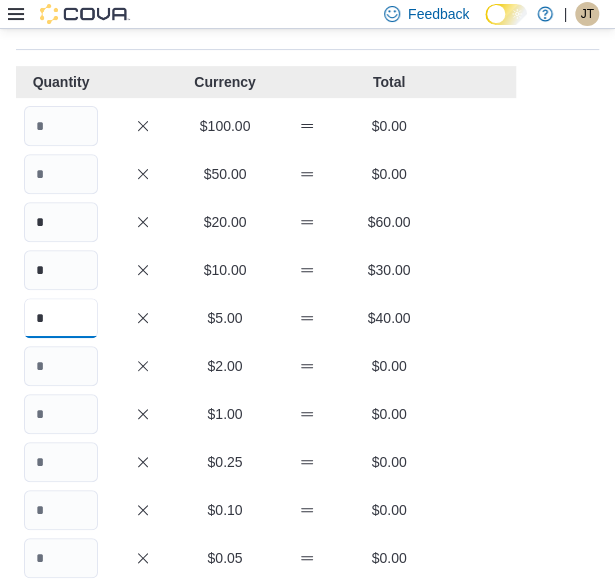 type on "*" 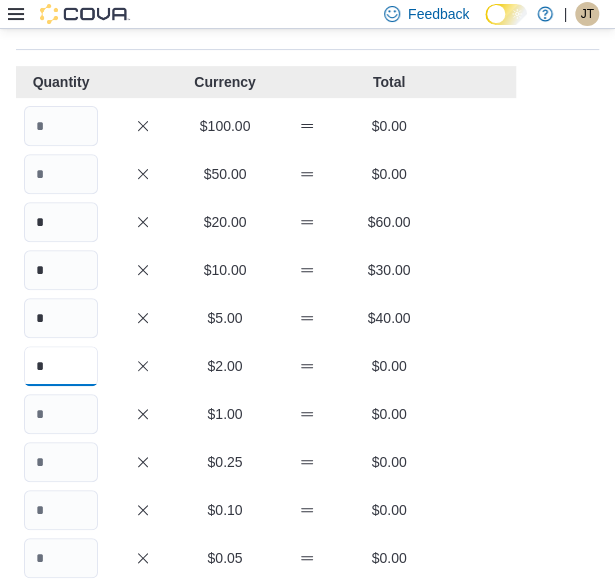 type on "*" 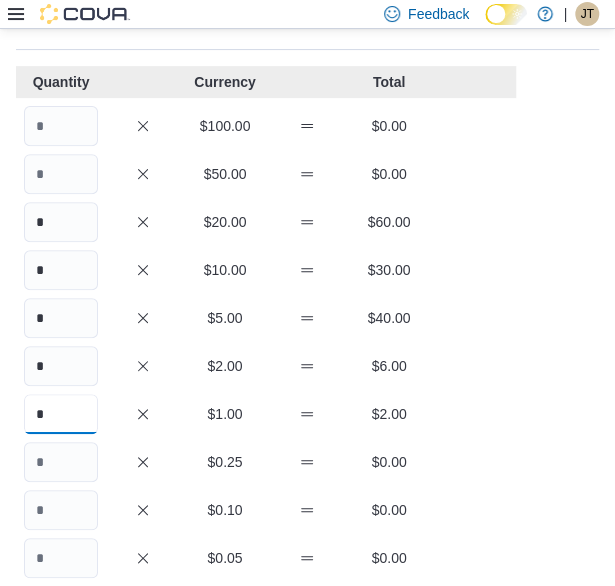 type on "*" 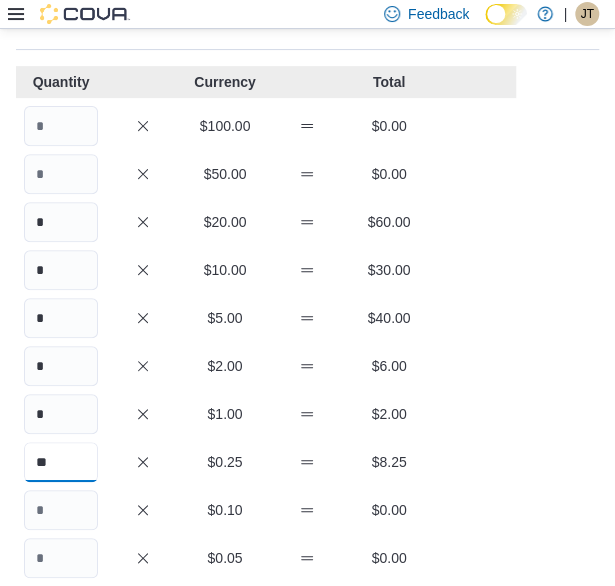 type on "**" 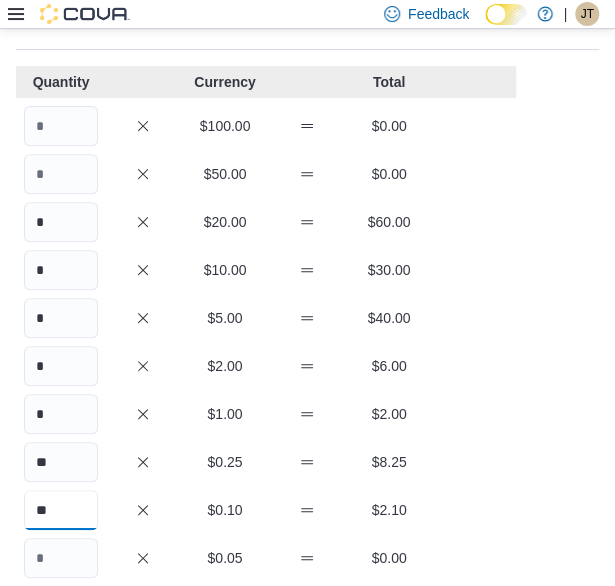 type on "**" 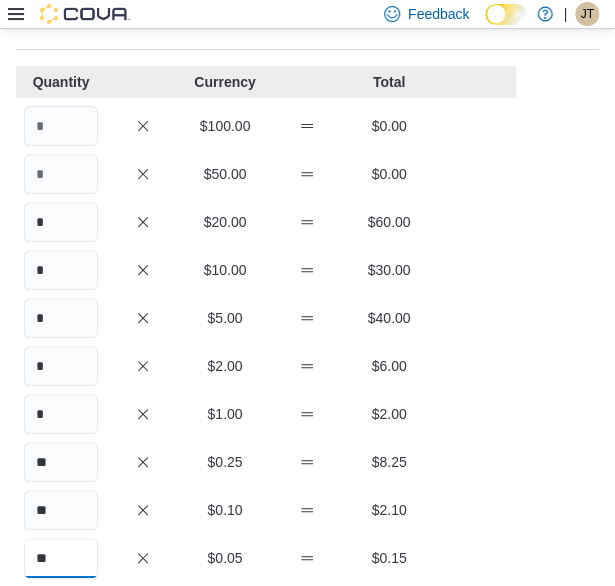 type on "**" 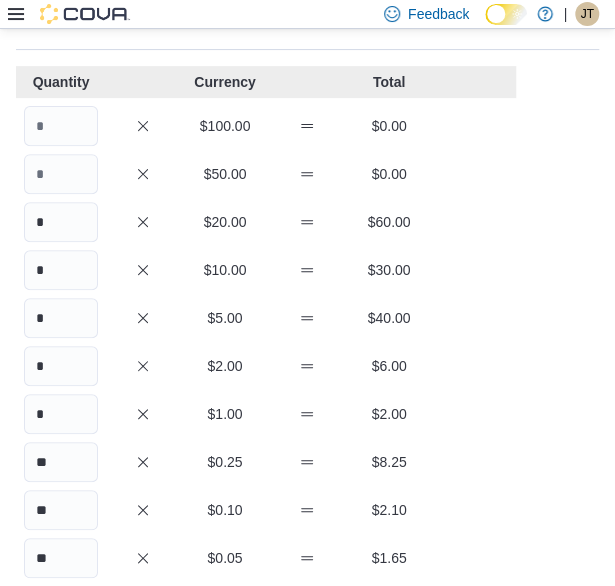 scroll, scrollTop: 413, scrollLeft: 0, axis: vertical 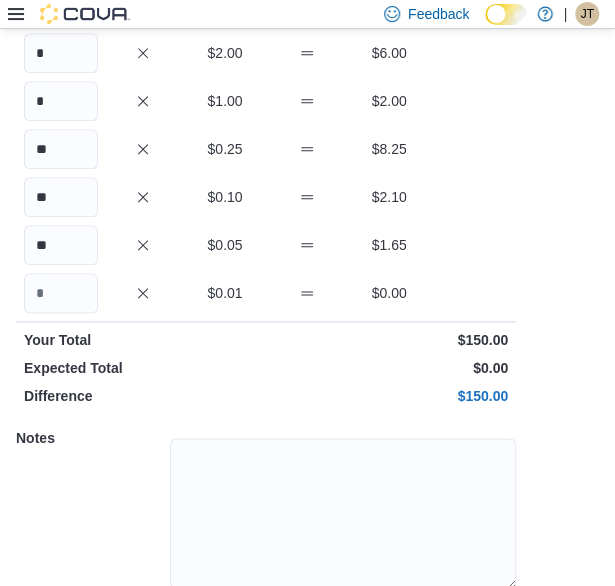 click on "* $1.00 $2.00" at bounding box center [266, 101] 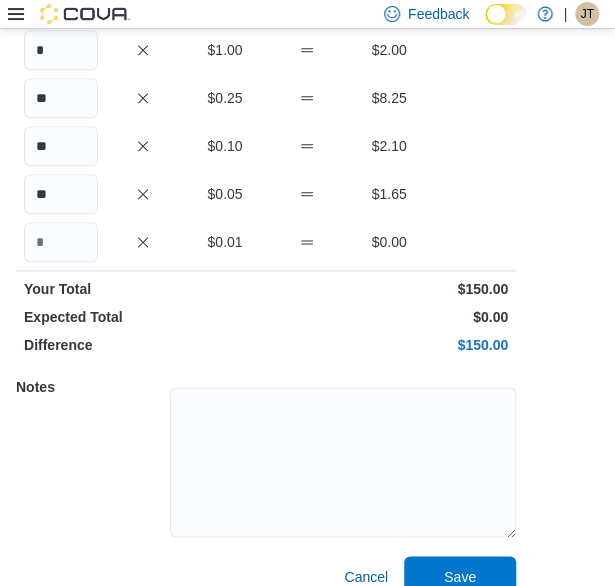 scroll, scrollTop: 490, scrollLeft: 0, axis: vertical 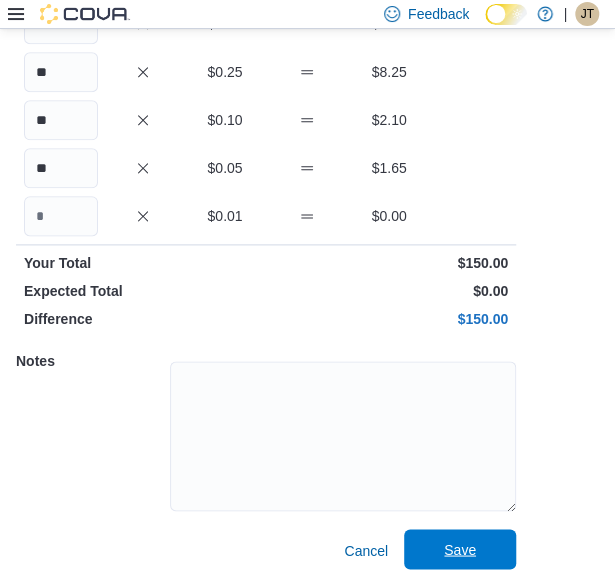 click on "Save" at bounding box center (460, 549) 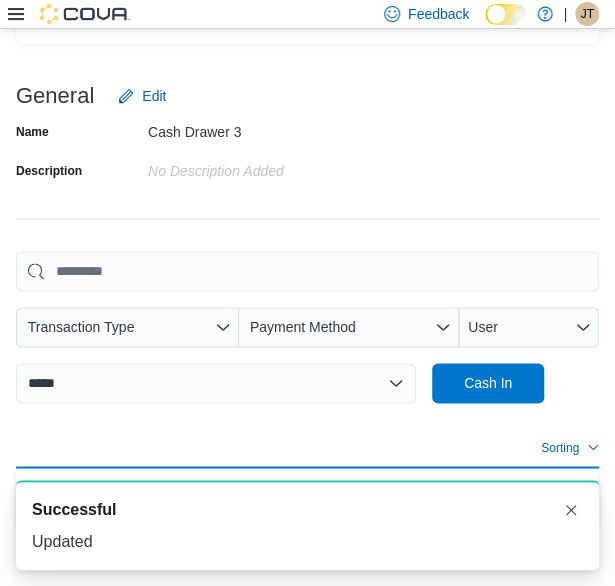 scroll, scrollTop: 538, scrollLeft: 0, axis: vertical 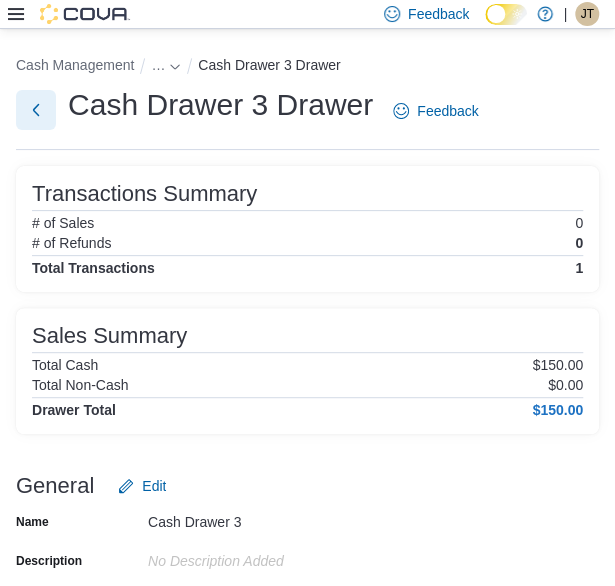 click at bounding box center (36, 110) 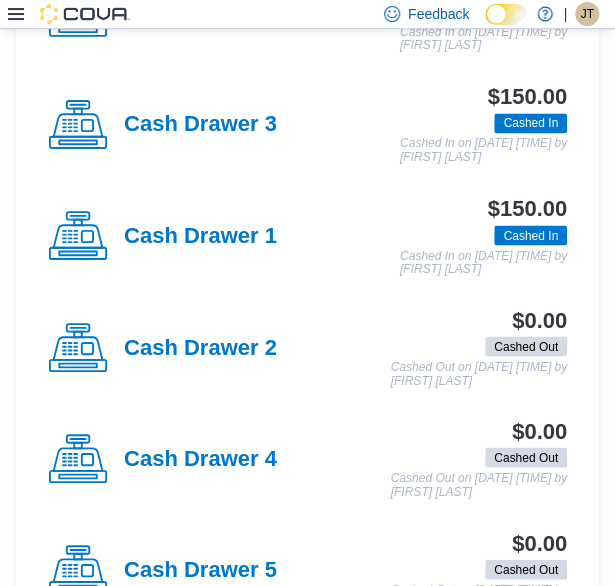 scroll, scrollTop: 767, scrollLeft: 0, axis: vertical 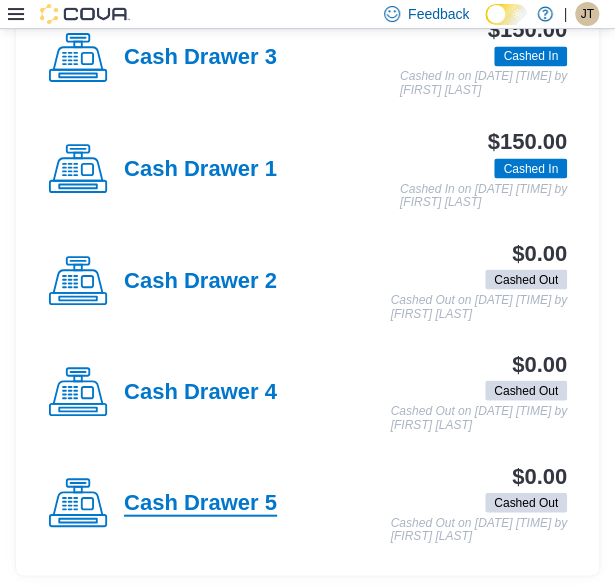 click on "Cash Drawer 5" at bounding box center (200, 503) 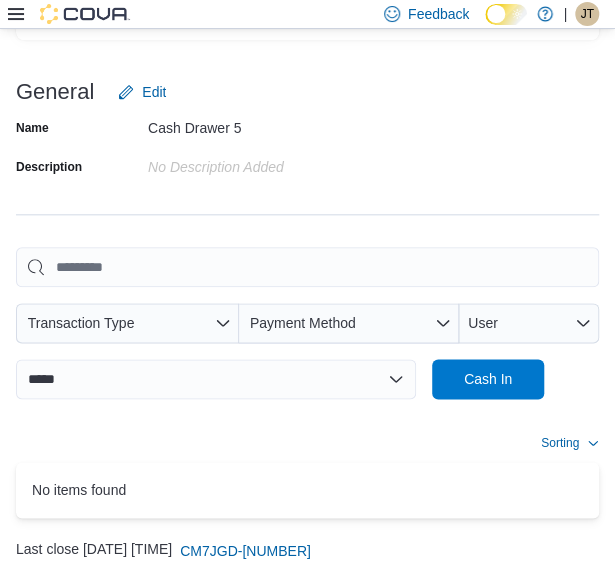 scroll, scrollTop: 438, scrollLeft: 0, axis: vertical 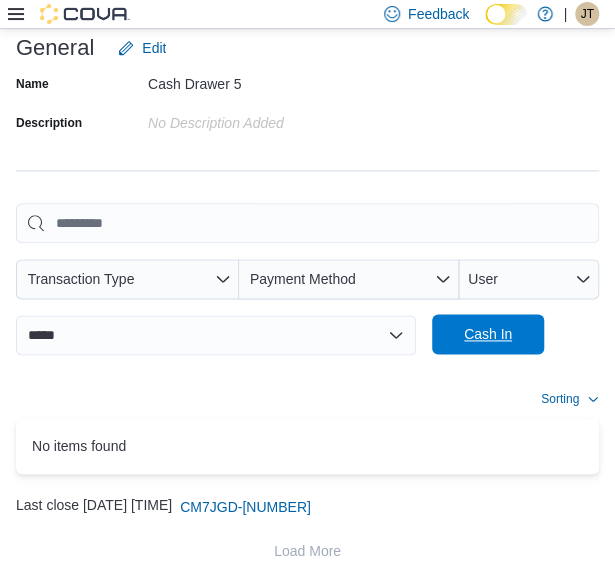click on "Cash In" at bounding box center (488, 334) 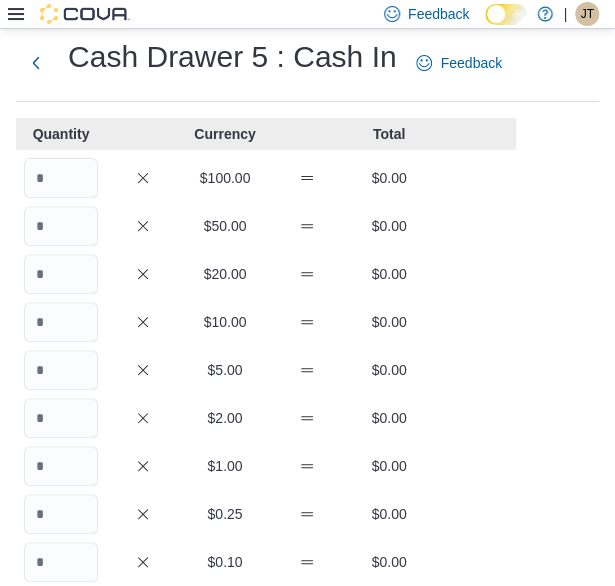 scroll, scrollTop: 17, scrollLeft: 0, axis: vertical 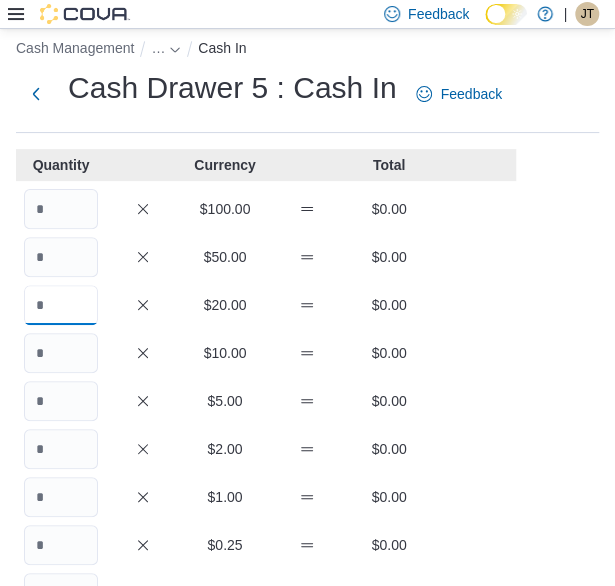 click at bounding box center (61, 305) 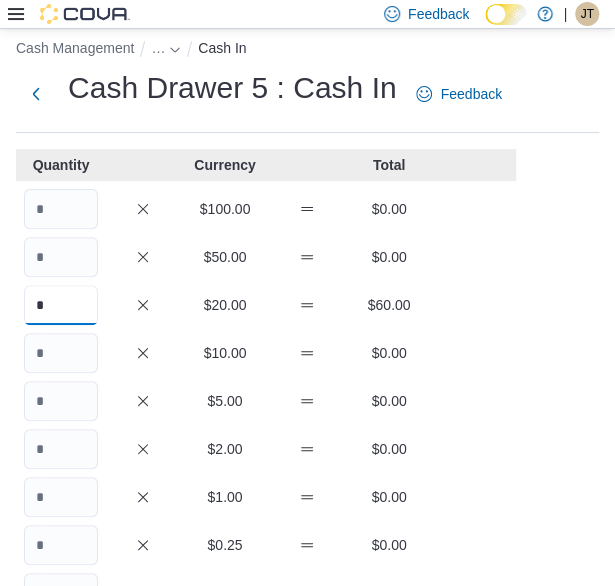 type on "*" 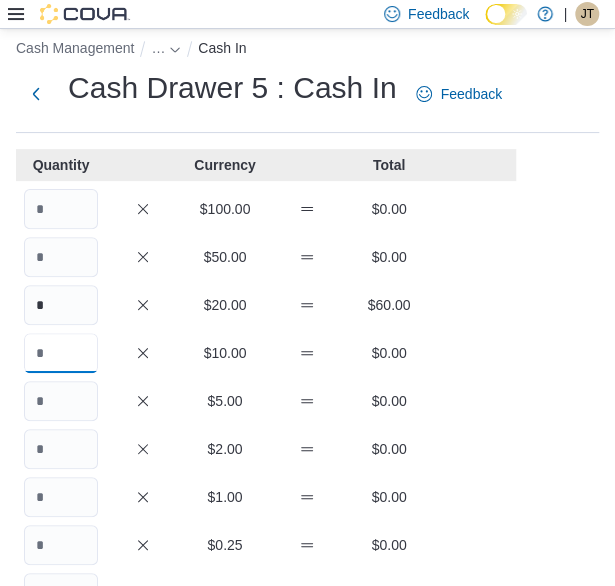 click at bounding box center (61, 353) 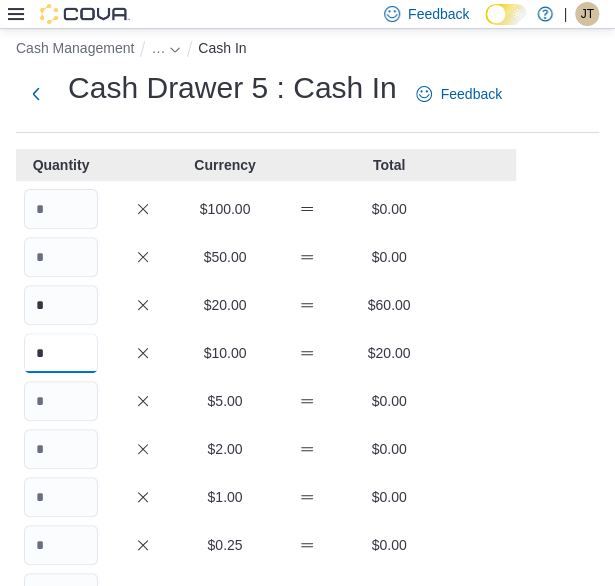 type on "*" 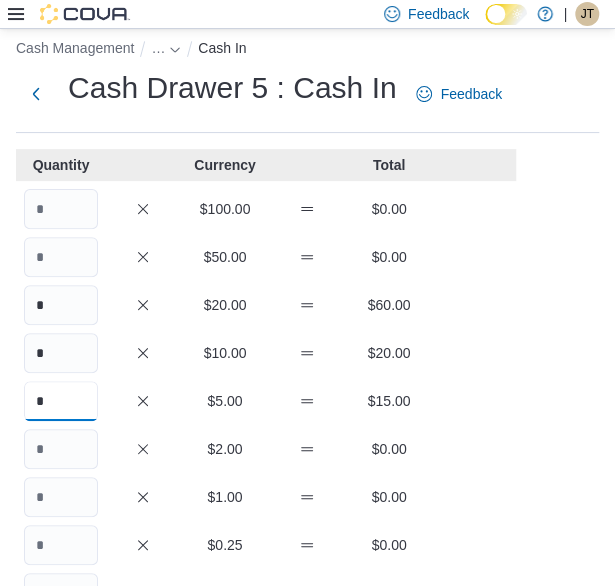 type on "*" 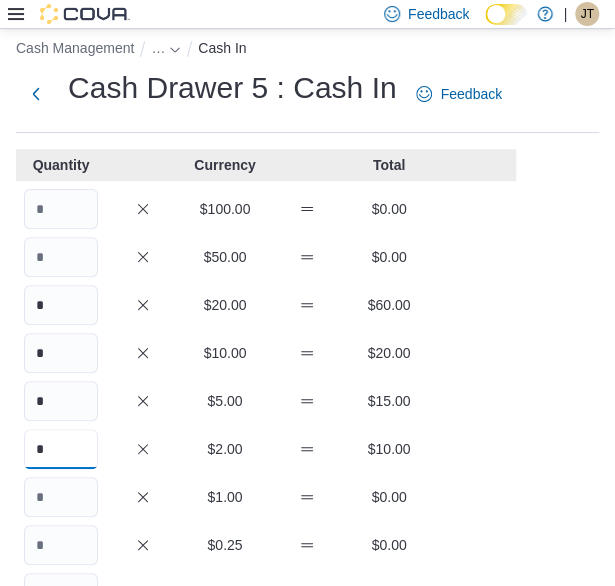 type on "*" 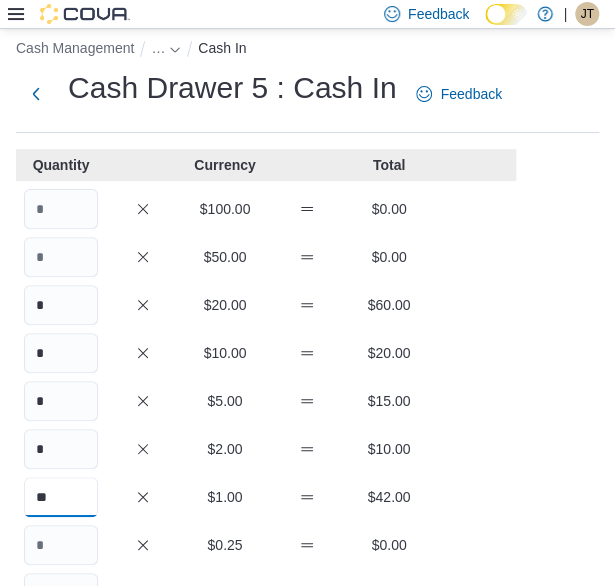 type on "**" 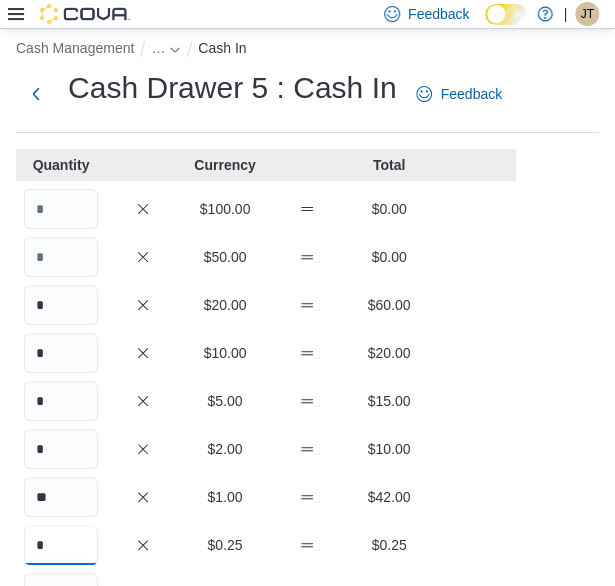 type on "*" 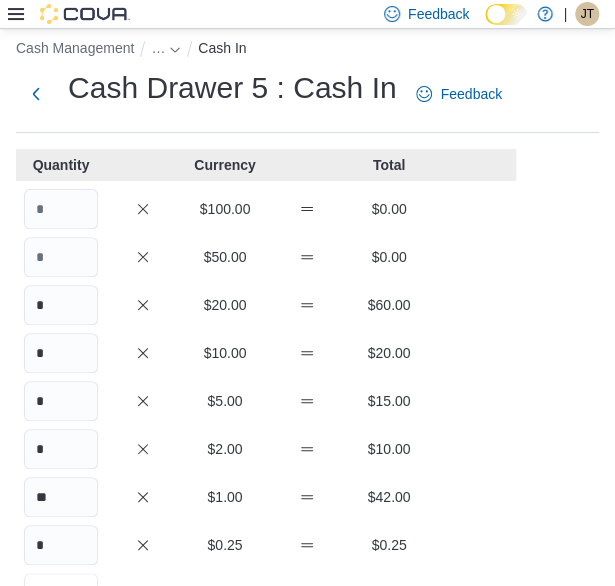scroll, scrollTop: 44, scrollLeft: 0, axis: vertical 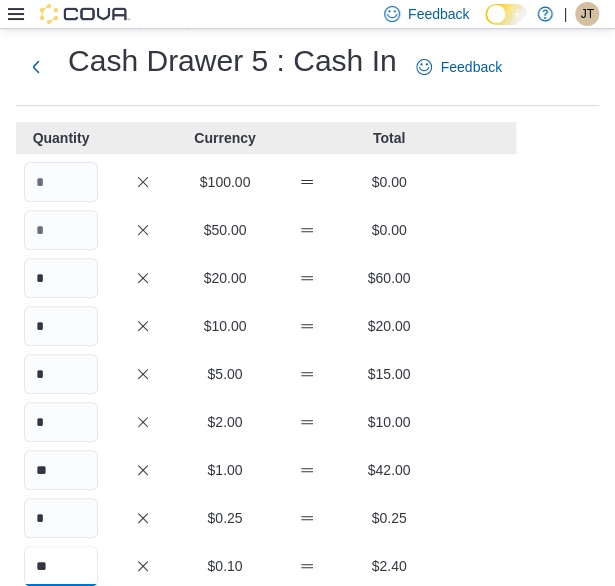 type on "**" 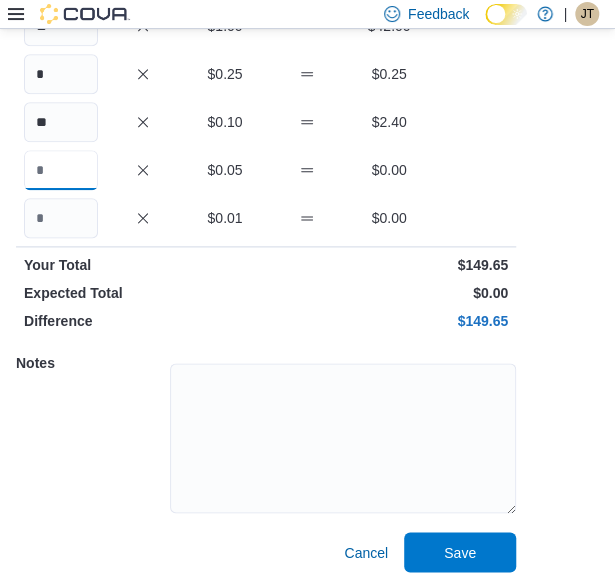 scroll, scrollTop: 490, scrollLeft: 0, axis: vertical 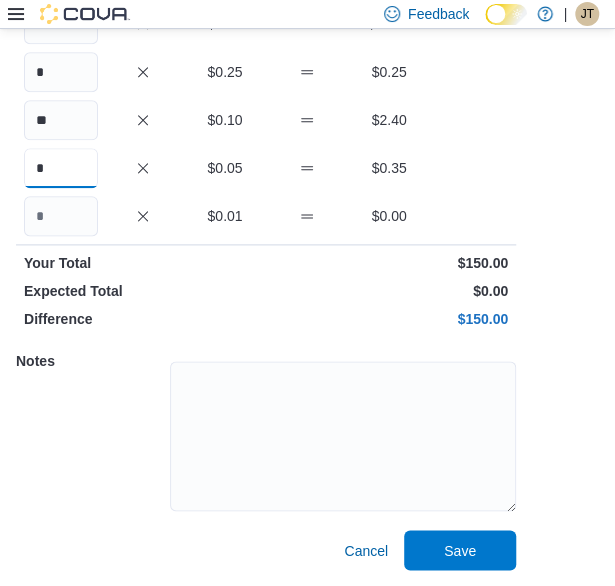 type on "*" 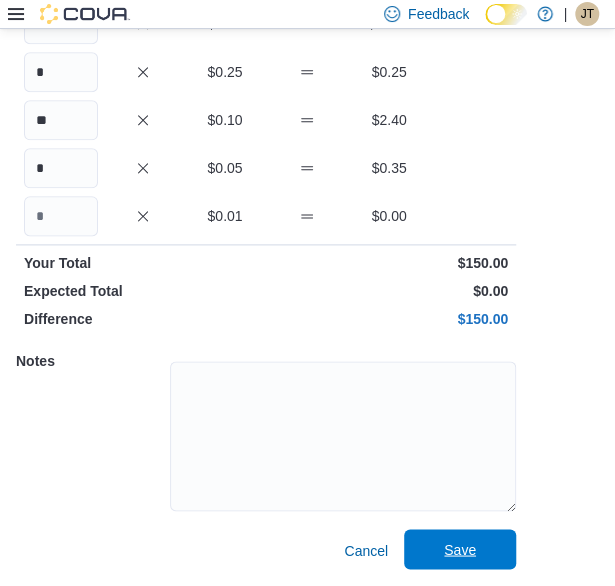 click on "Save" at bounding box center (460, 549) 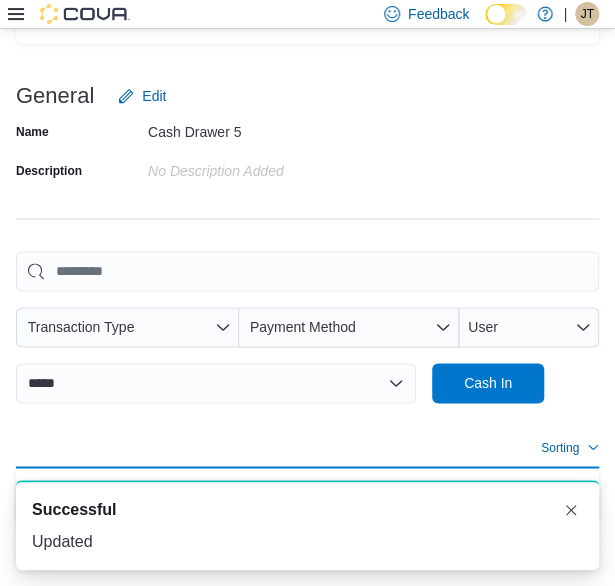 scroll, scrollTop: 538, scrollLeft: 0, axis: vertical 